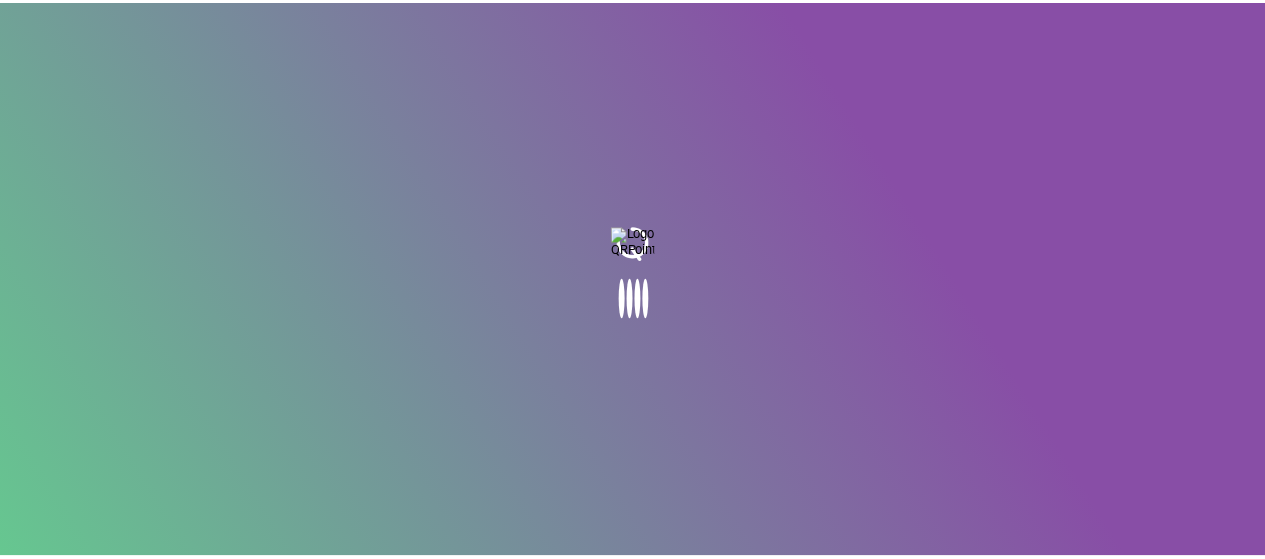 scroll, scrollTop: 0, scrollLeft: 0, axis: both 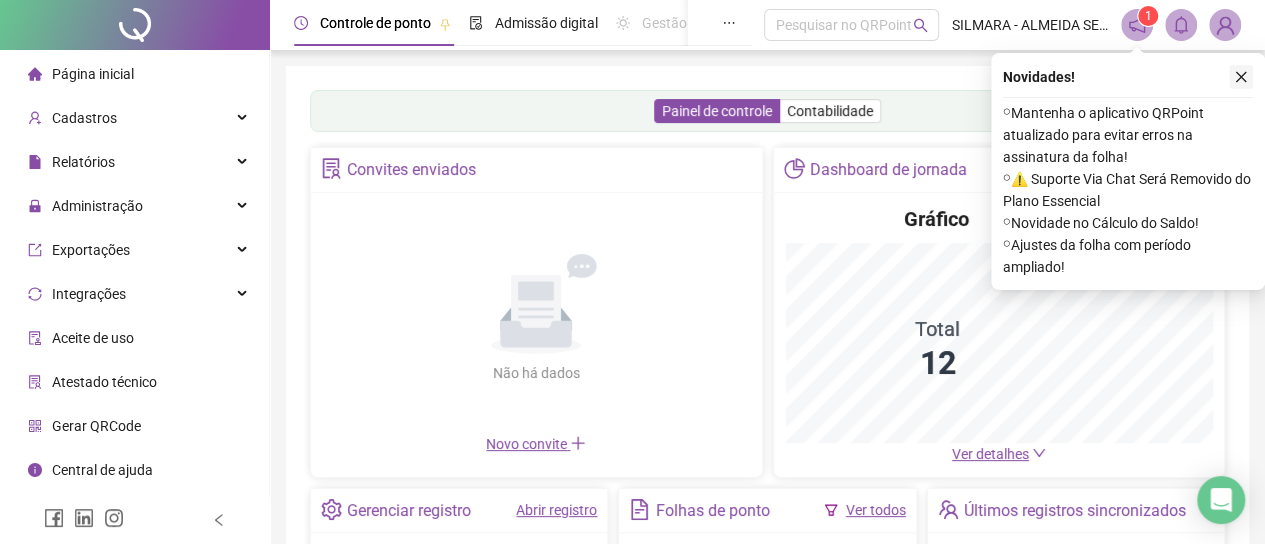 click 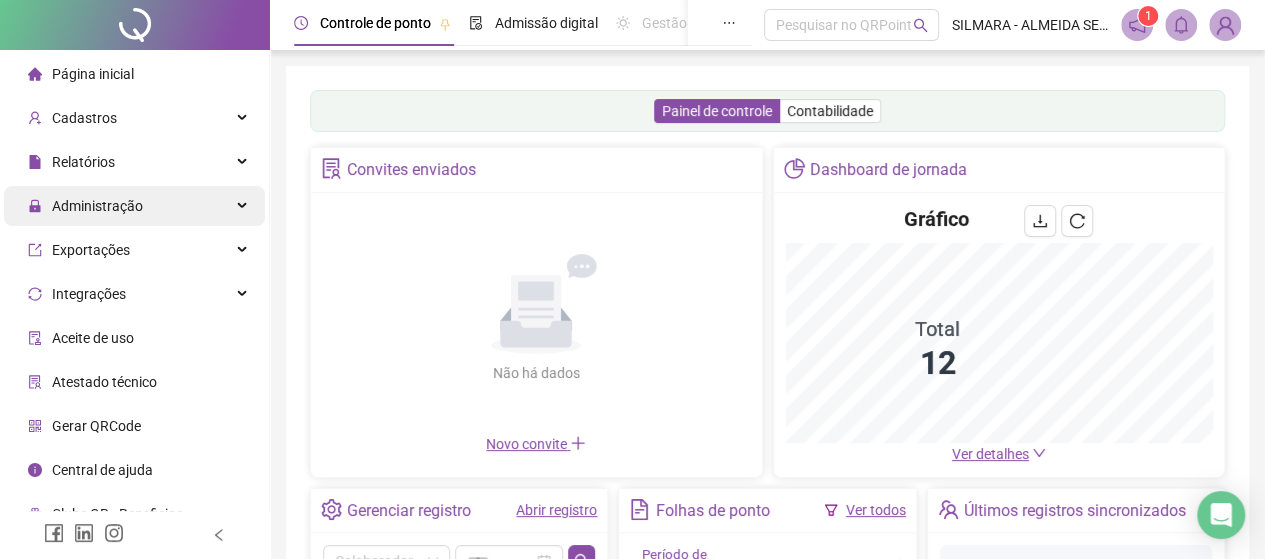 click on "Administração" at bounding box center (97, 206) 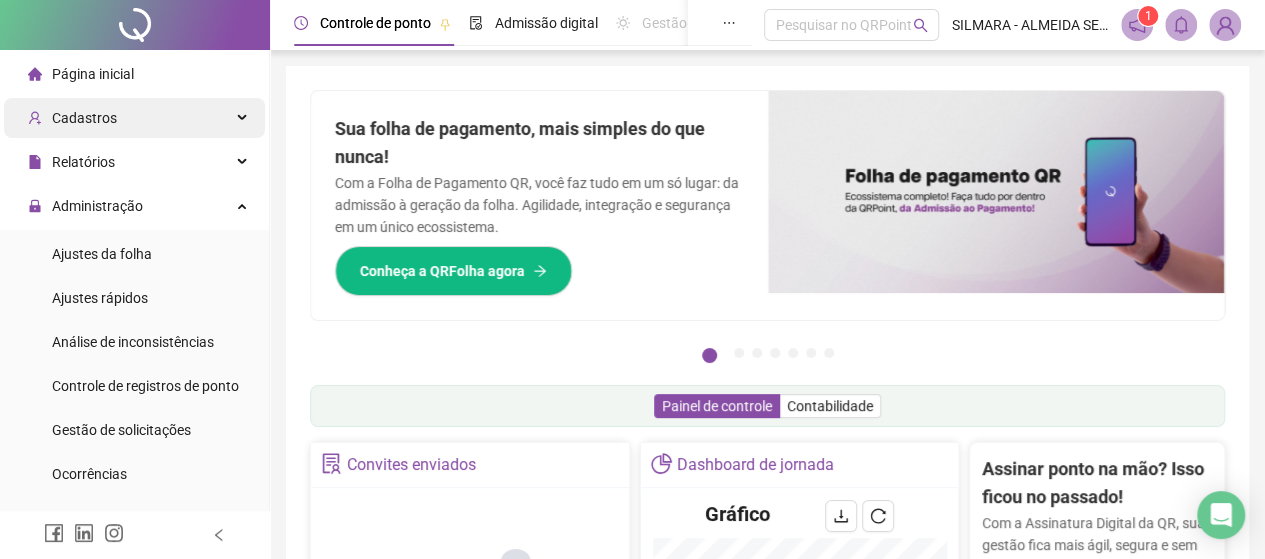 click on "Cadastros" at bounding box center (84, 118) 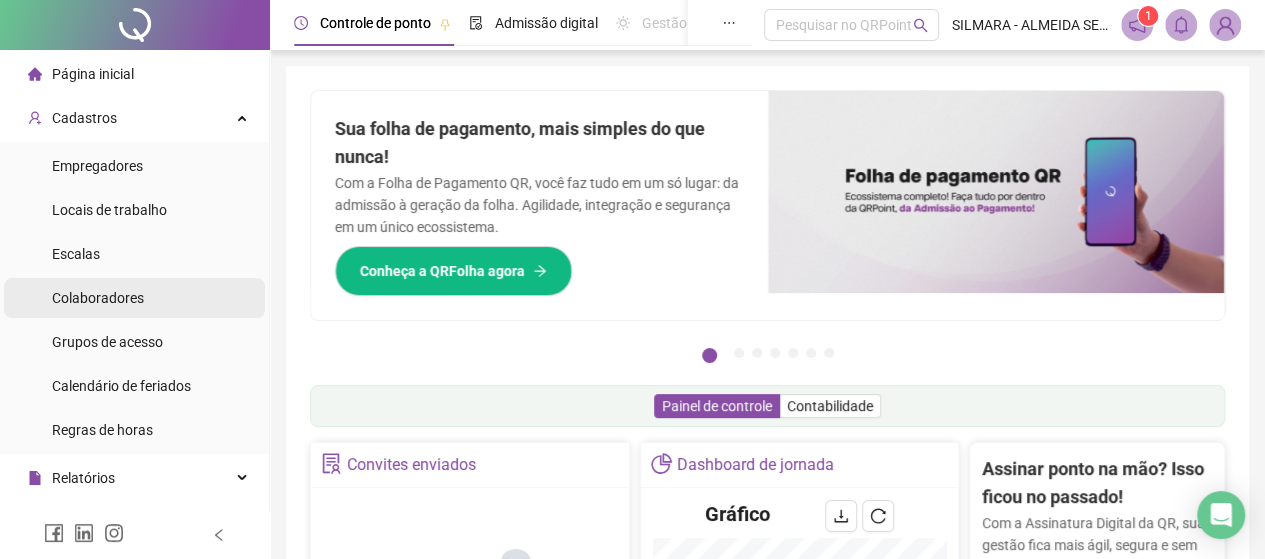 click on "Colaboradores" at bounding box center [98, 298] 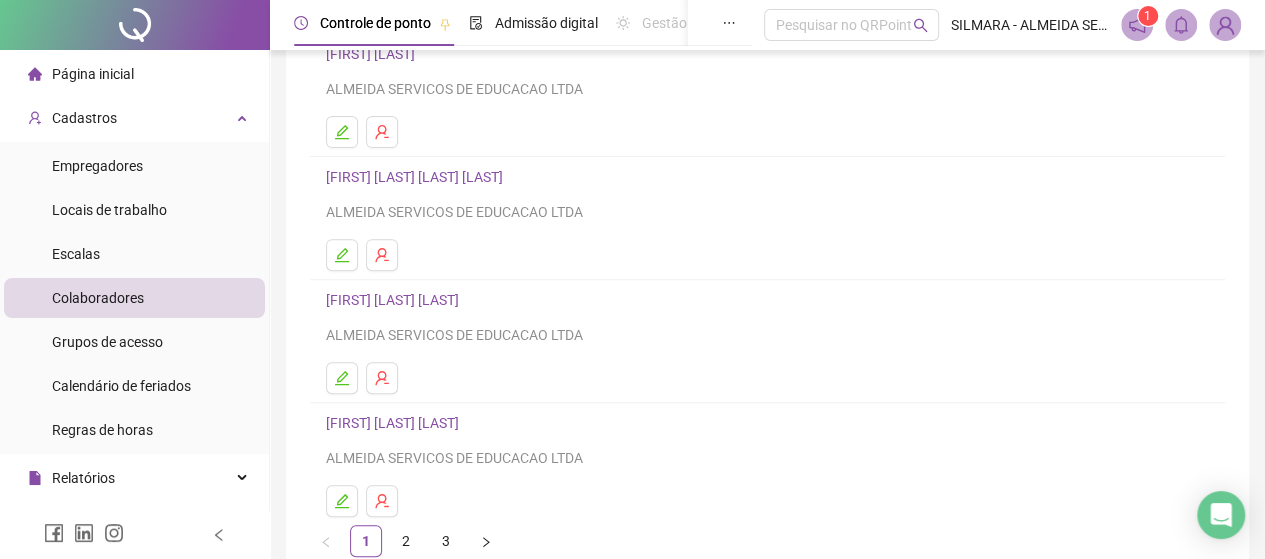 scroll, scrollTop: 406, scrollLeft: 0, axis: vertical 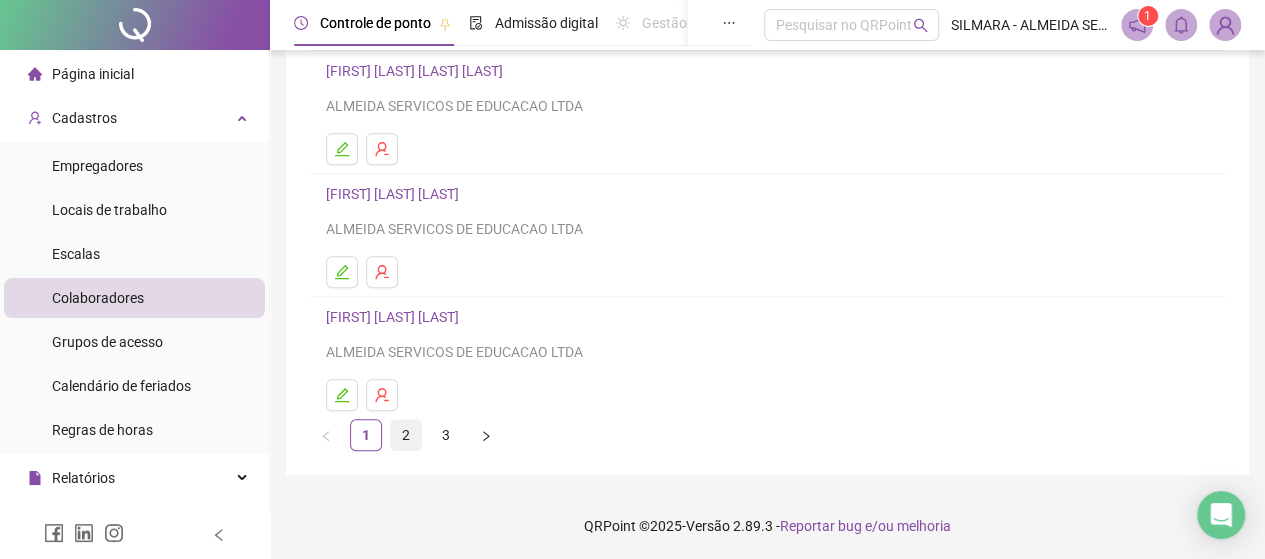 click on "2" at bounding box center (406, 435) 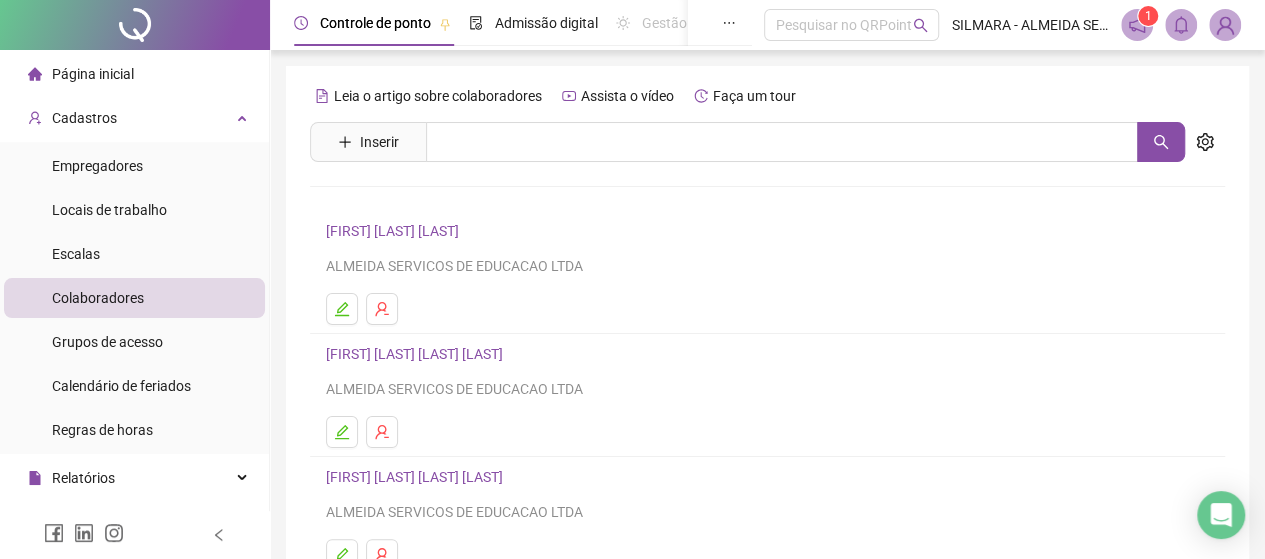 scroll, scrollTop: 400, scrollLeft: 0, axis: vertical 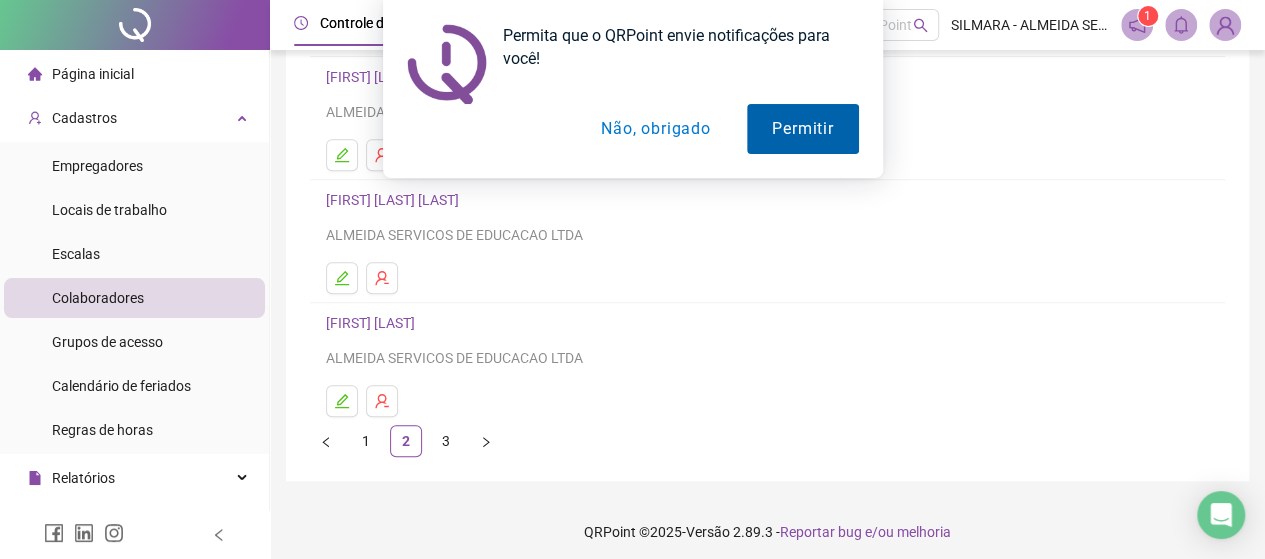 click on "Permitir" at bounding box center (802, 129) 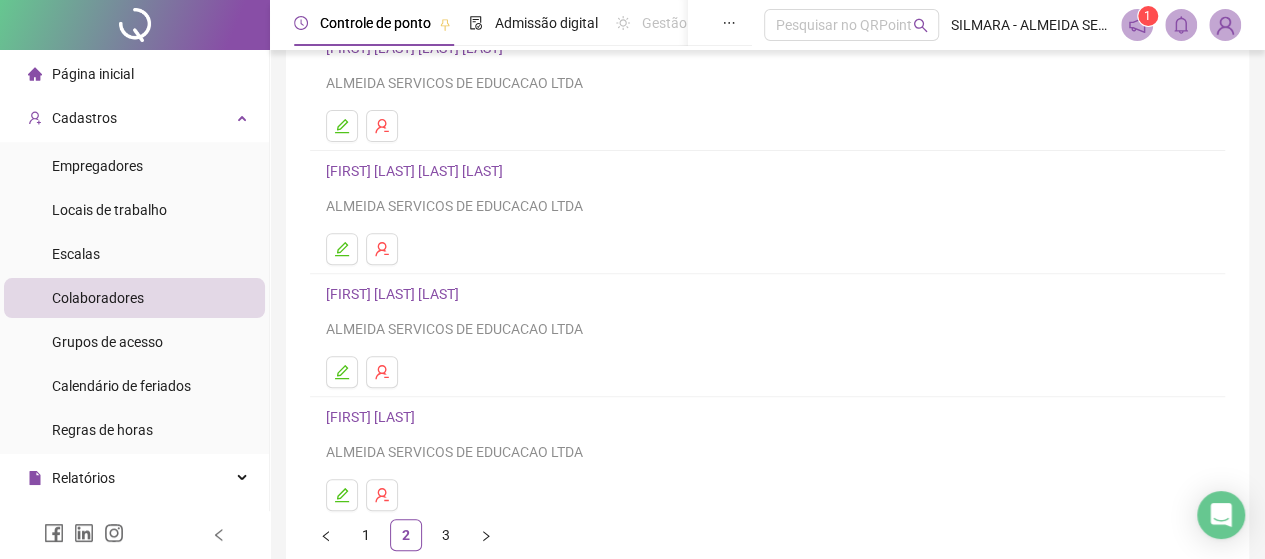 scroll, scrollTop: 406, scrollLeft: 0, axis: vertical 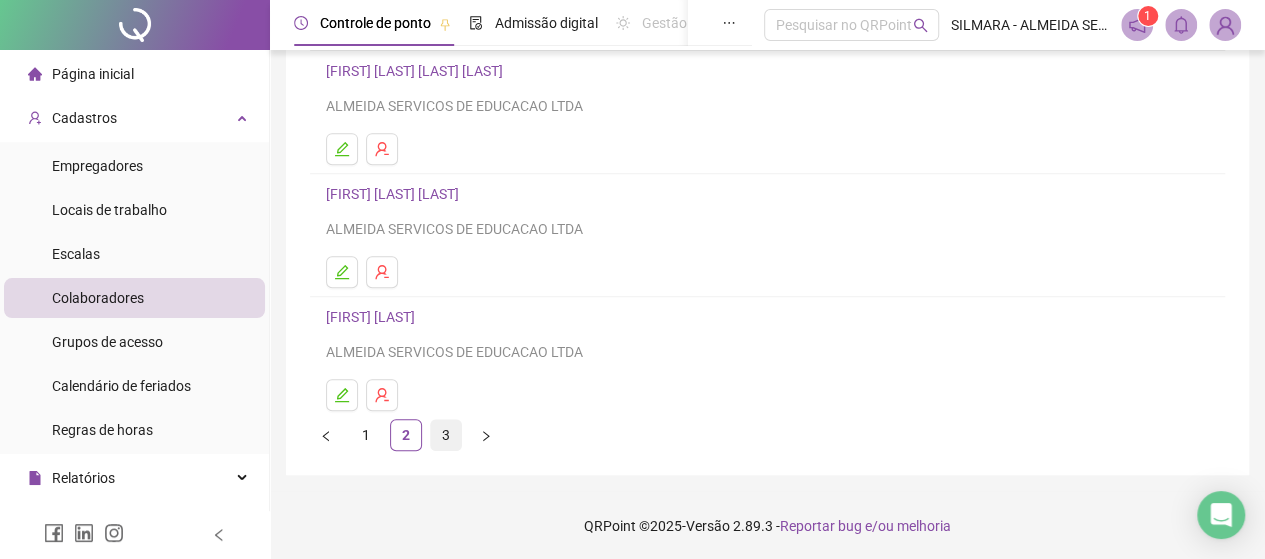 click on "3" at bounding box center [446, 435] 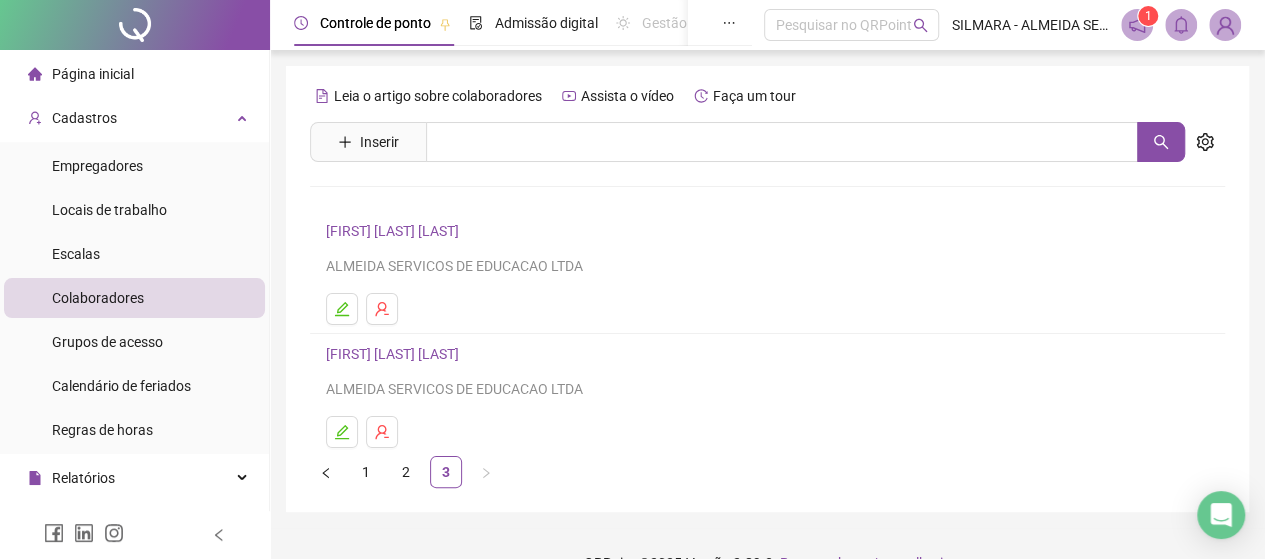 scroll, scrollTop: 38, scrollLeft: 0, axis: vertical 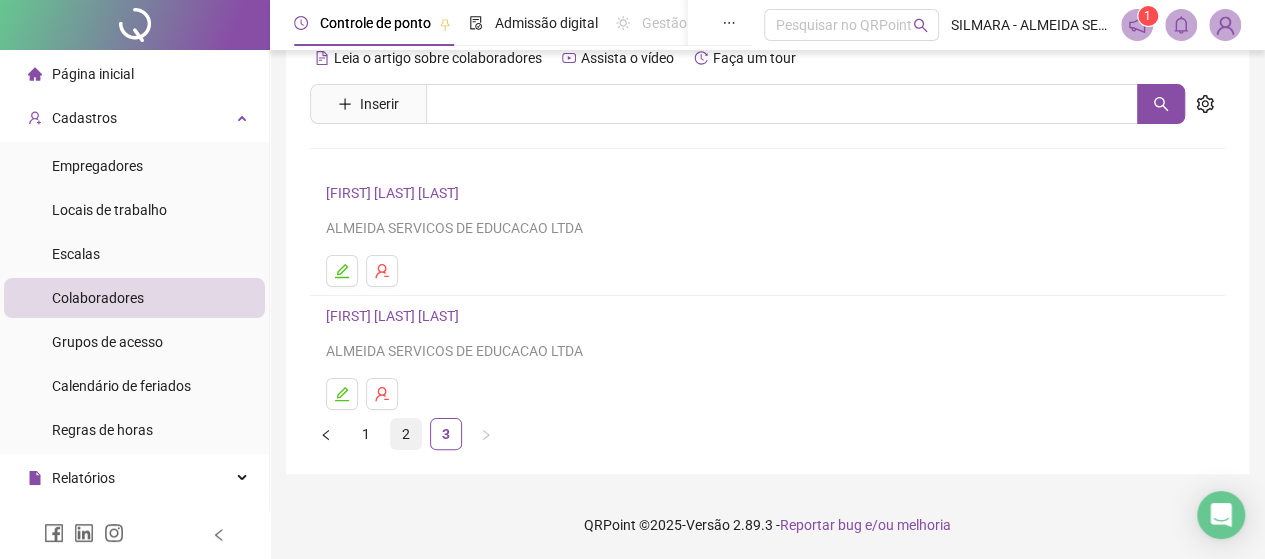 click on "2" at bounding box center (406, 434) 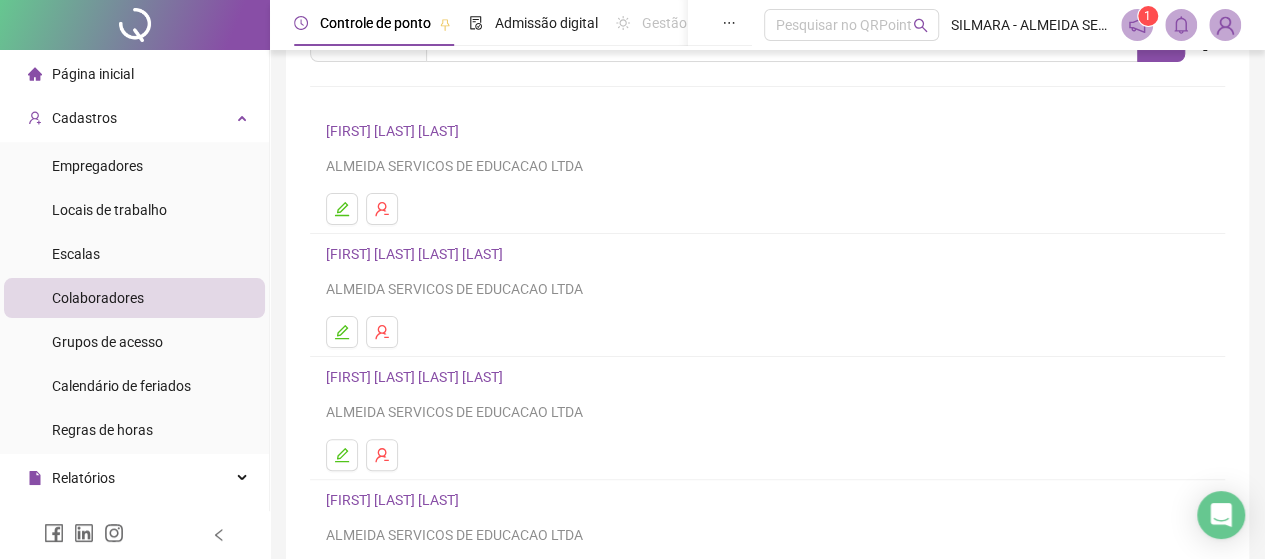 scroll, scrollTop: 400, scrollLeft: 0, axis: vertical 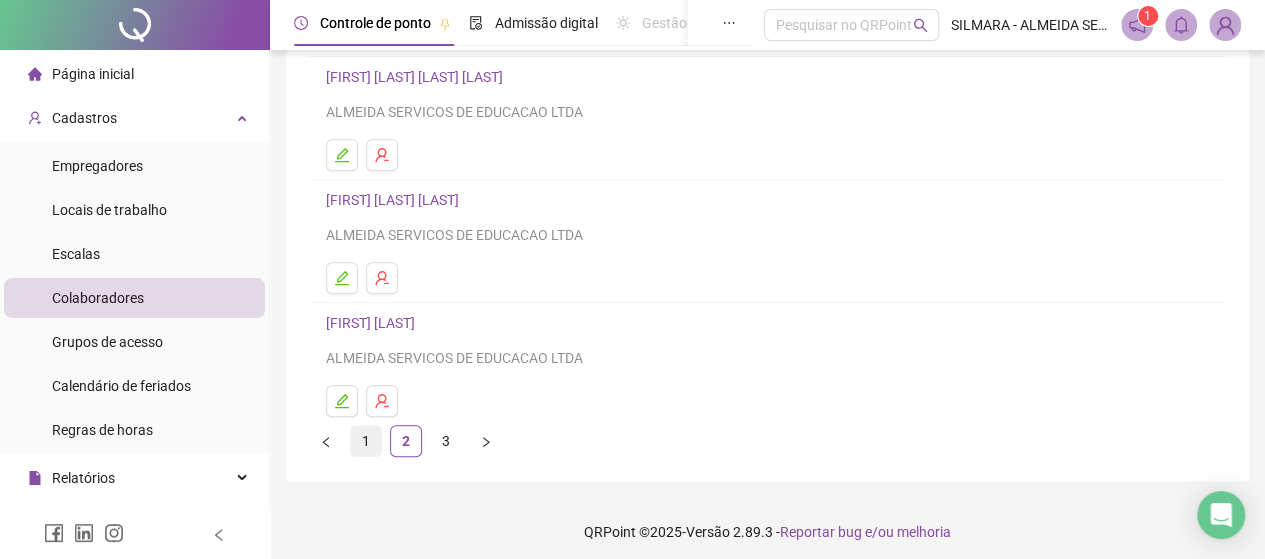 click on "1" at bounding box center (366, 441) 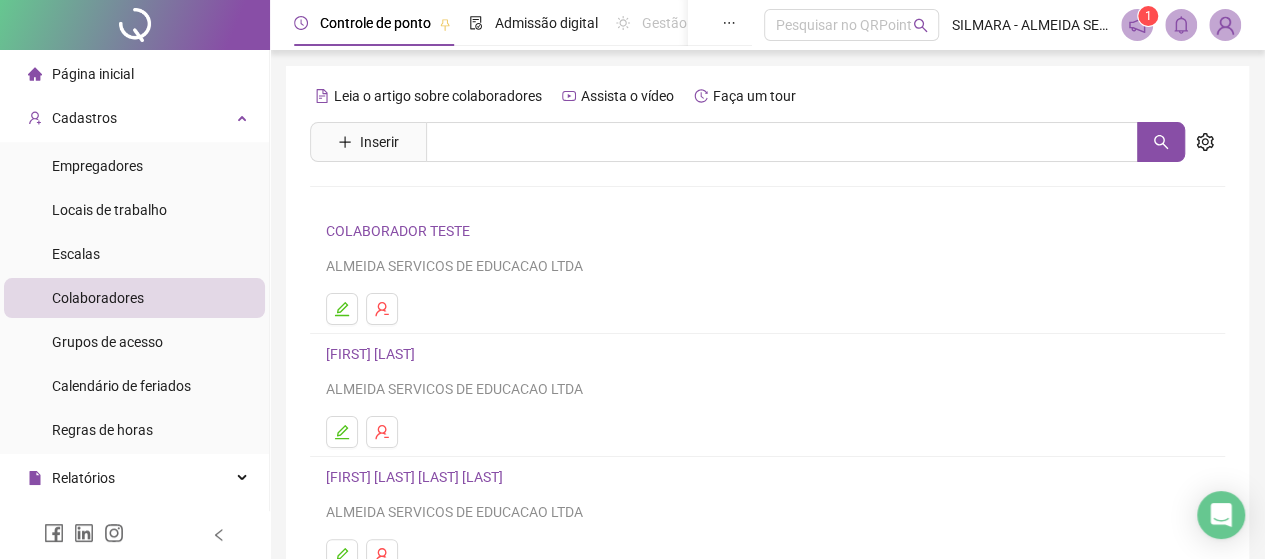 scroll, scrollTop: 300, scrollLeft: 0, axis: vertical 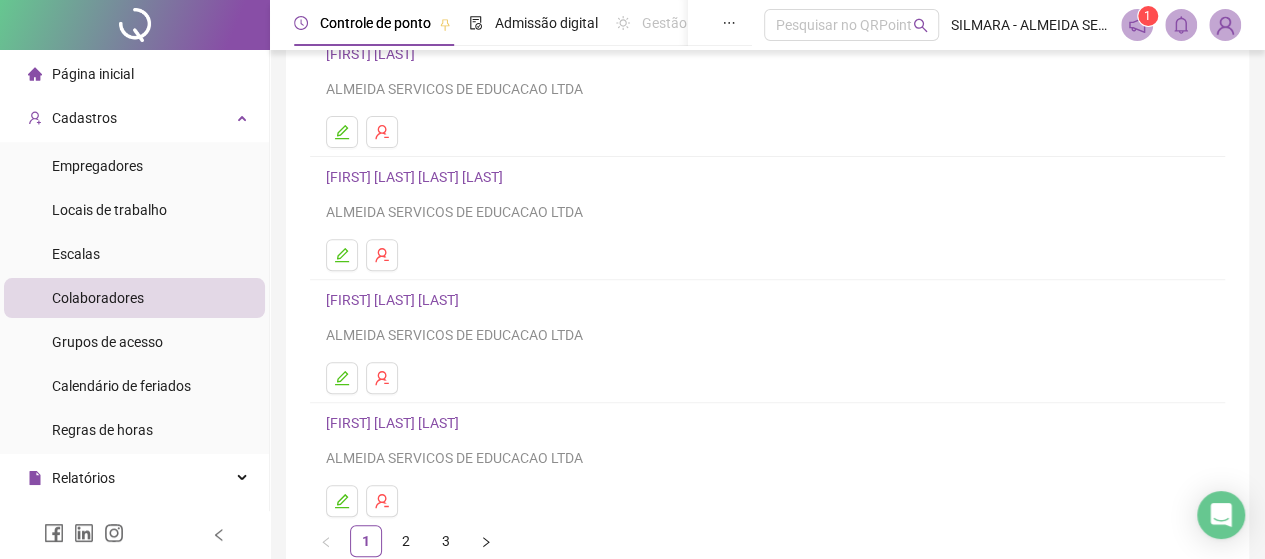 click on "[FIRST] [LAST] [LAST] [LAST]" at bounding box center (417, 177) 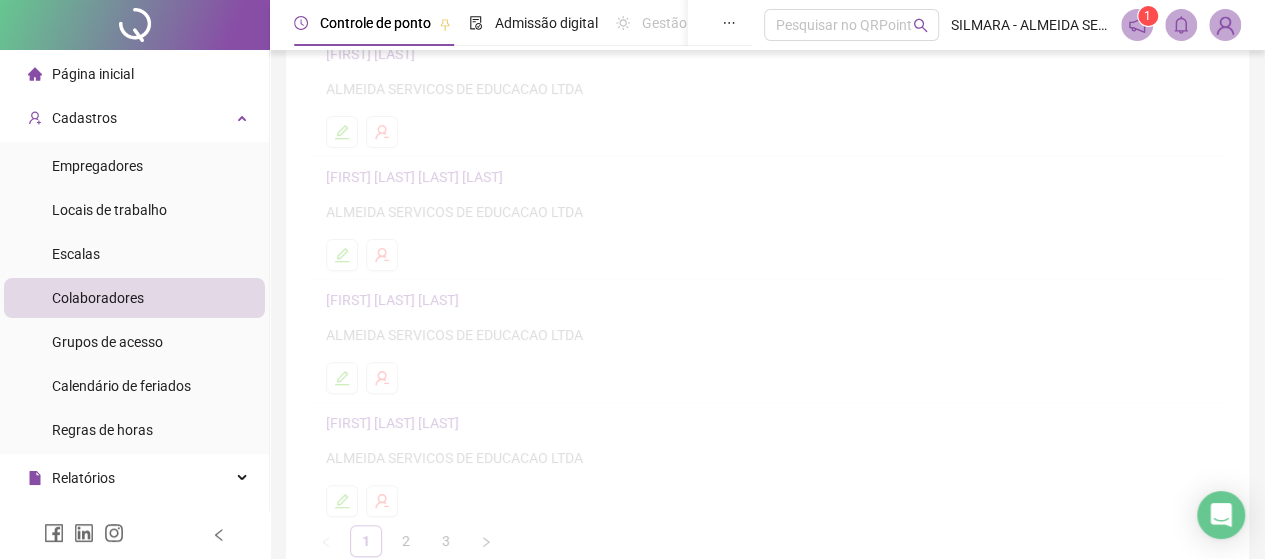 scroll, scrollTop: 310, scrollLeft: 0, axis: vertical 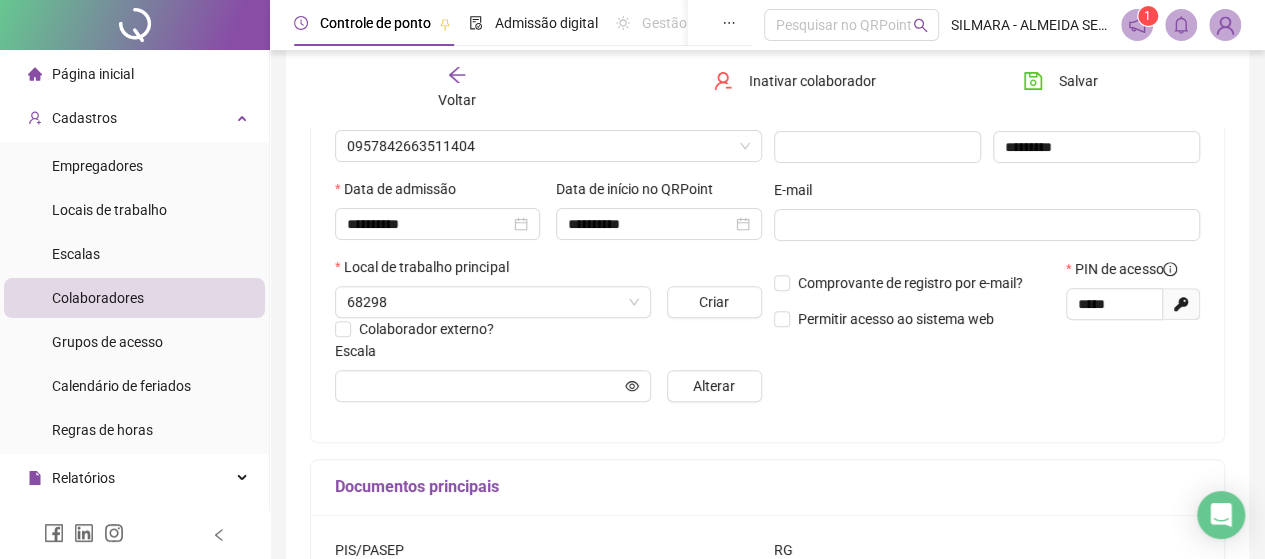 type on "**********" 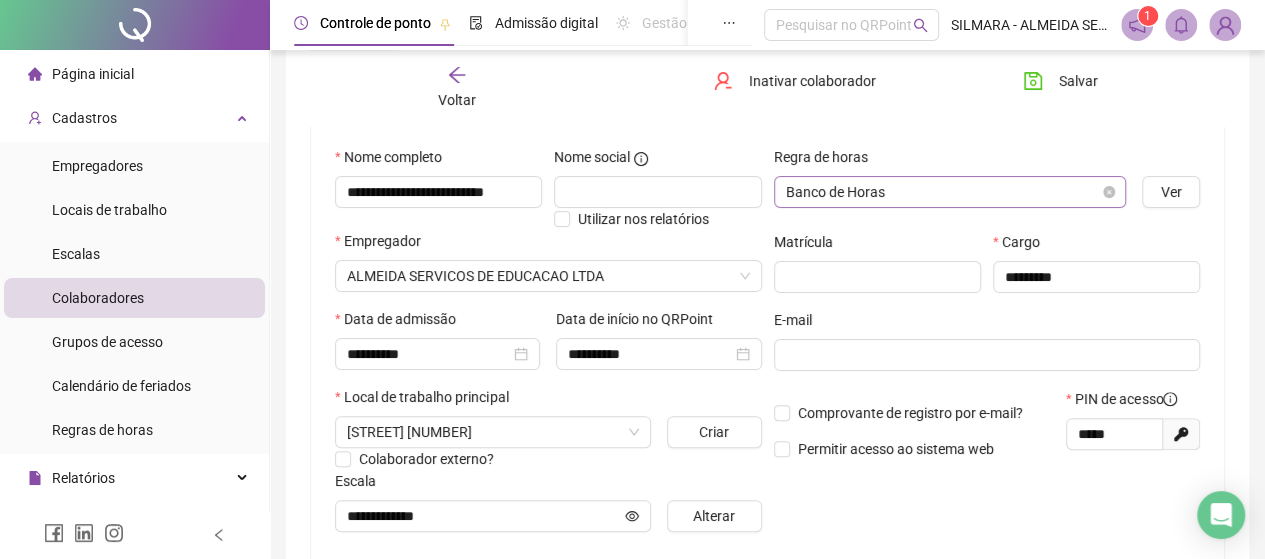scroll, scrollTop: 0, scrollLeft: 0, axis: both 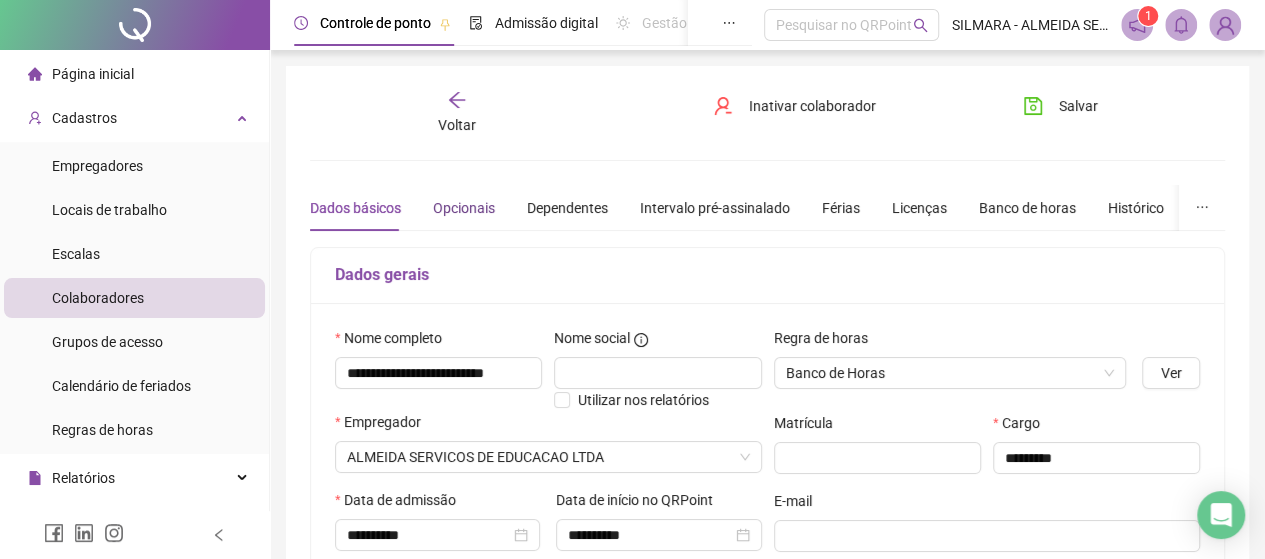 click on "Opcionais" at bounding box center [464, 208] 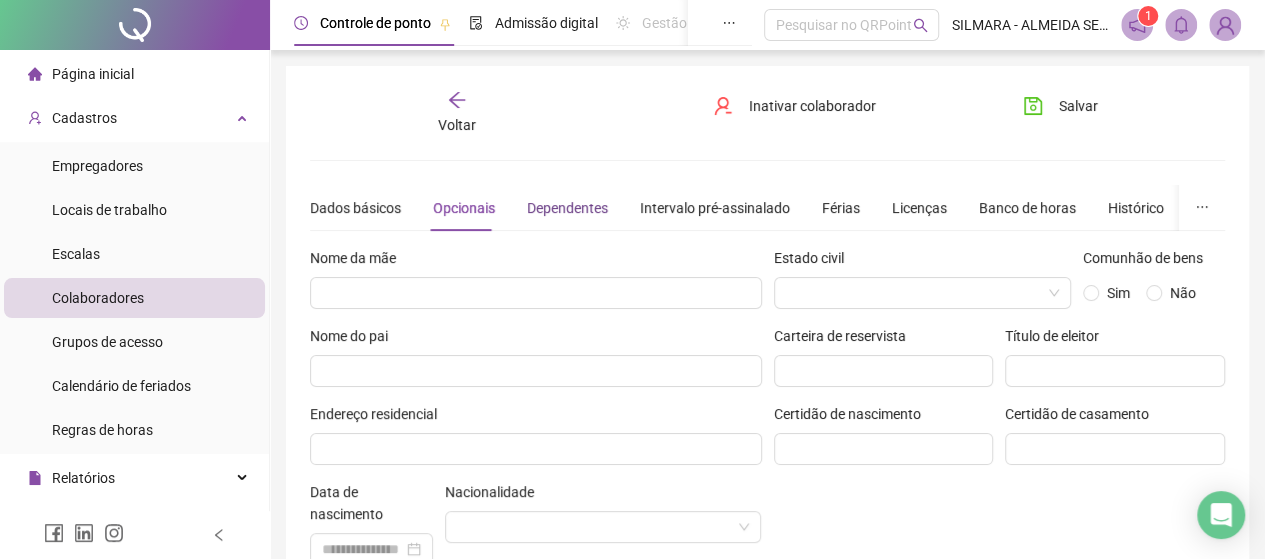 click on "Dependentes" at bounding box center (567, 208) 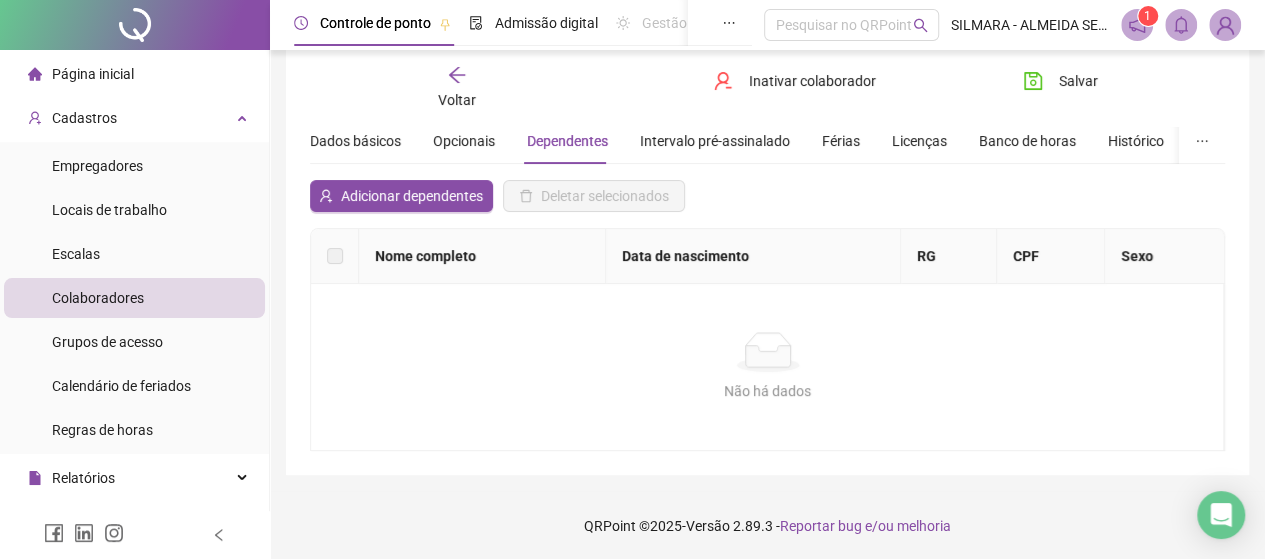 scroll, scrollTop: 0, scrollLeft: 0, axis: both 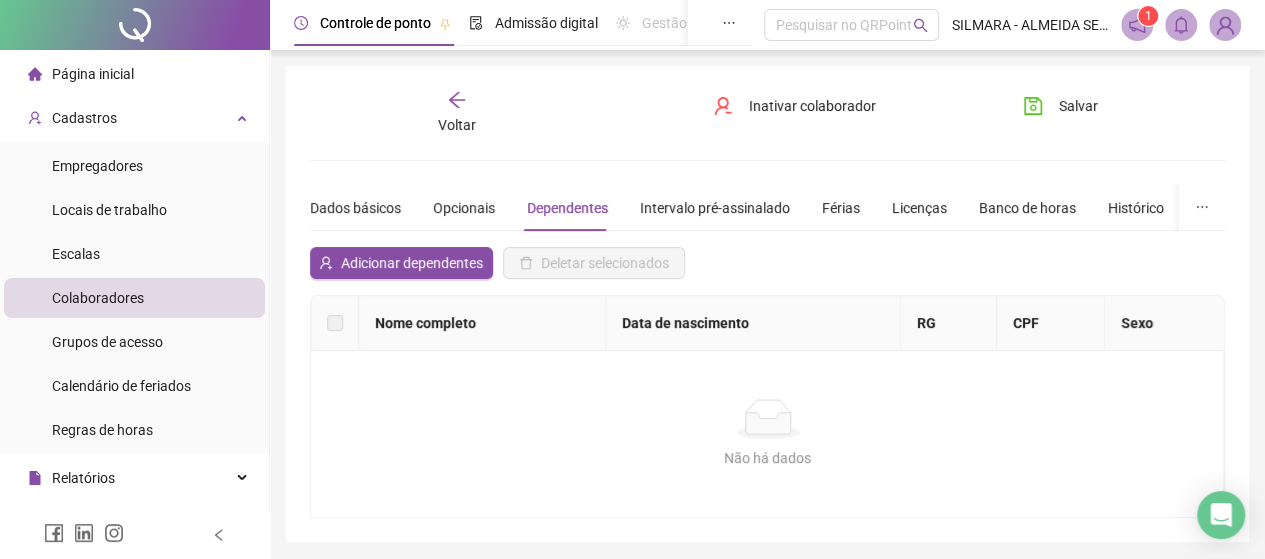 click 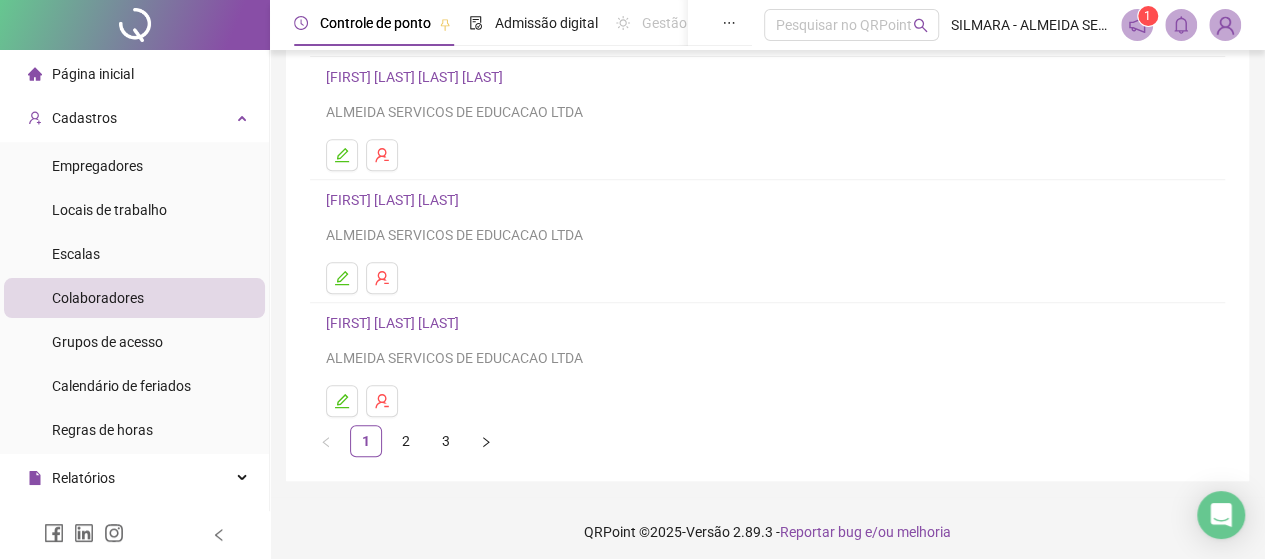scroll, scrollTop: 406, scrollLeft: 0, axis: vertical 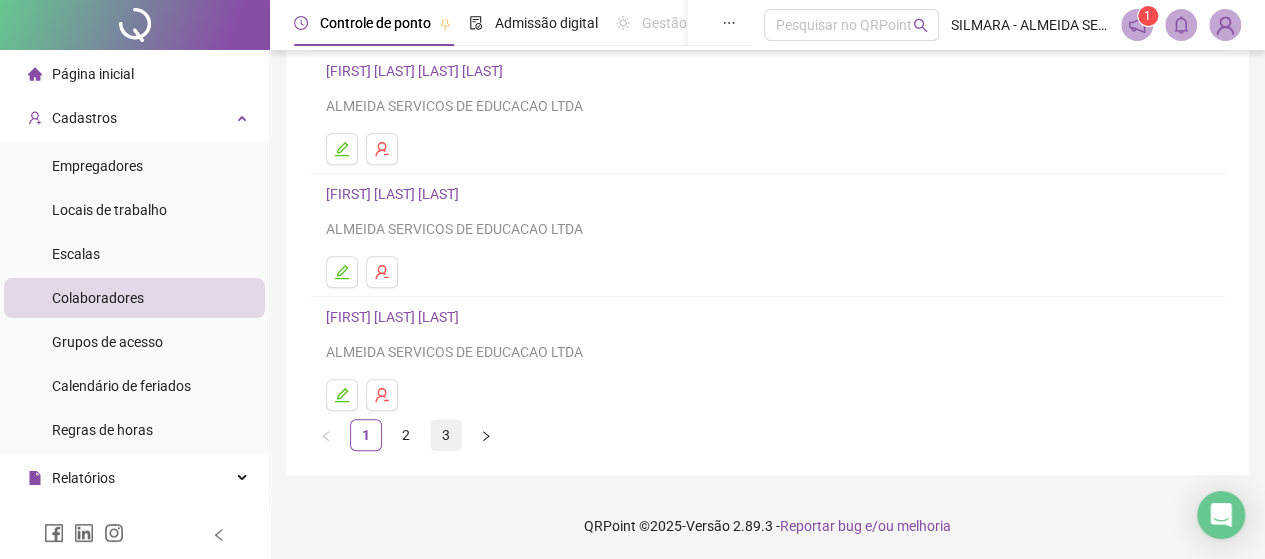 click on "3" at bounding box center [446, 435] 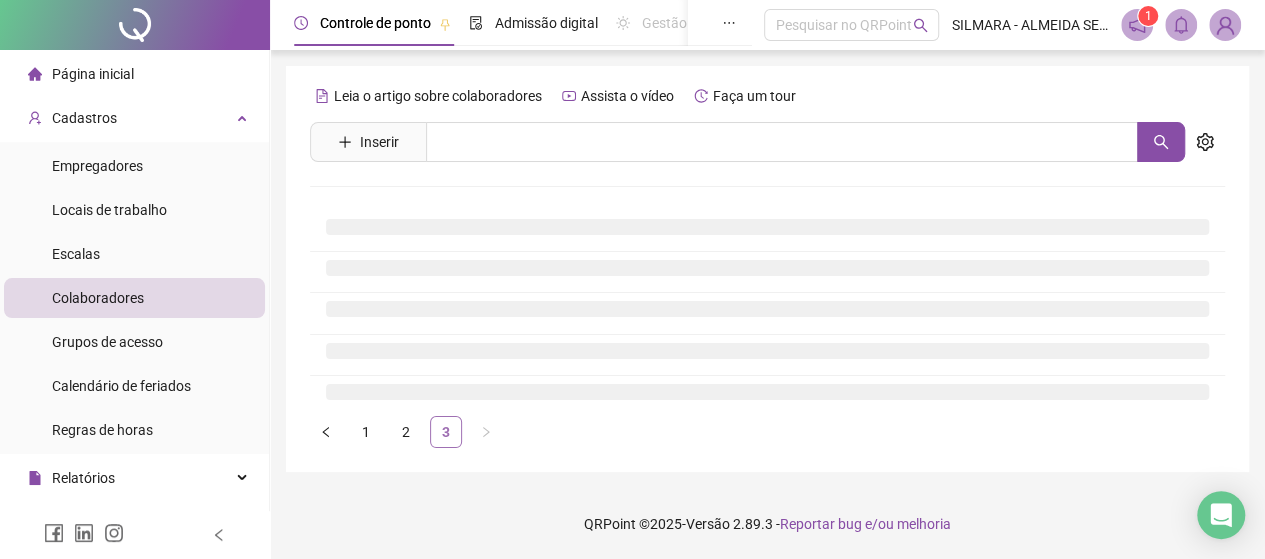 scroll, scrollTop: 0, scrollLeft: 0, axis: both 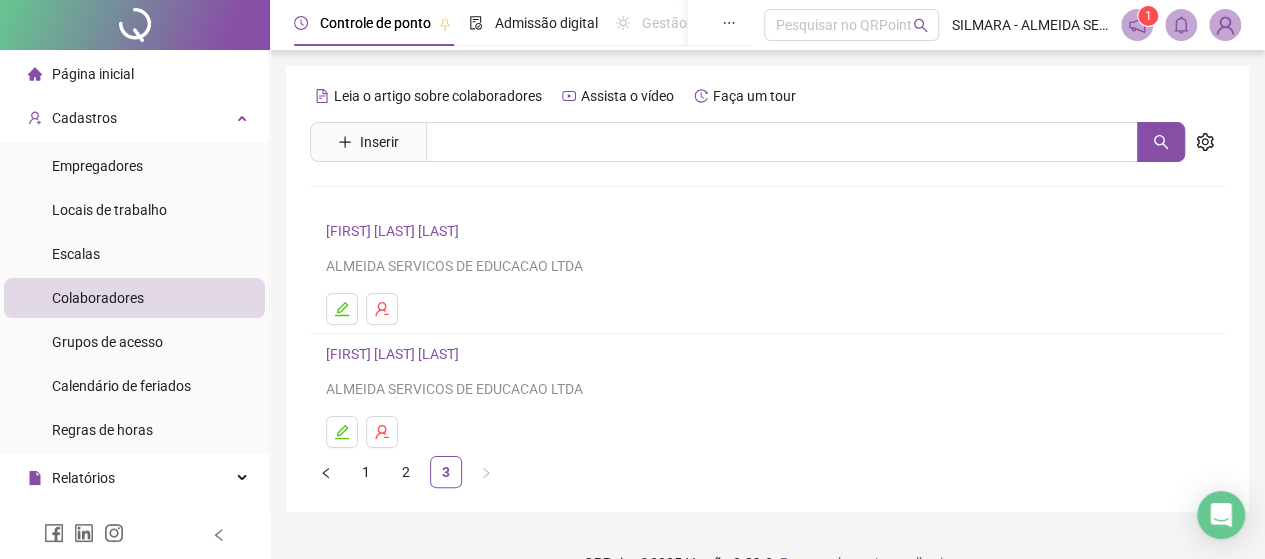 click on "[FIRST] [LAST] [LAST]" at bounding box center (395, 354) 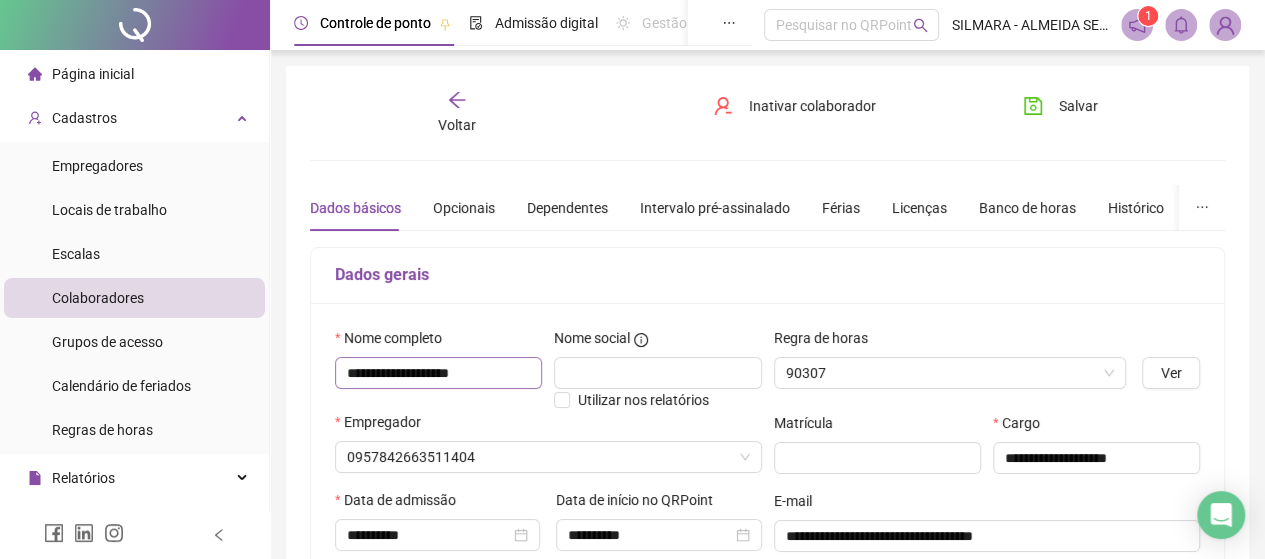 type on "**********" 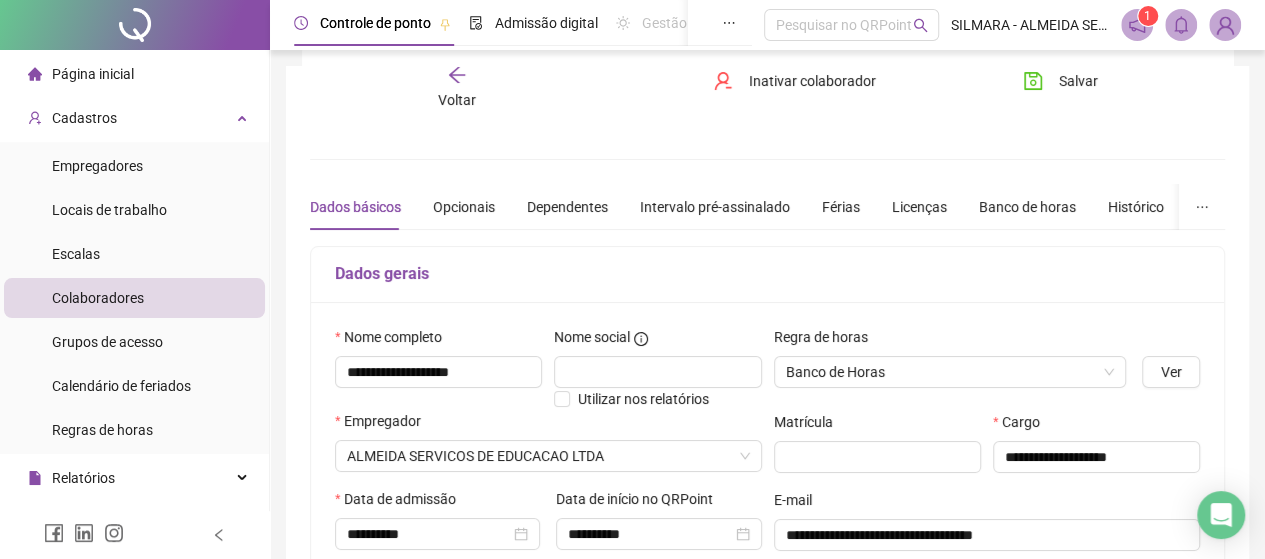 scroll, scrollTop: 200, scrollLeft: 0, axis: vertical 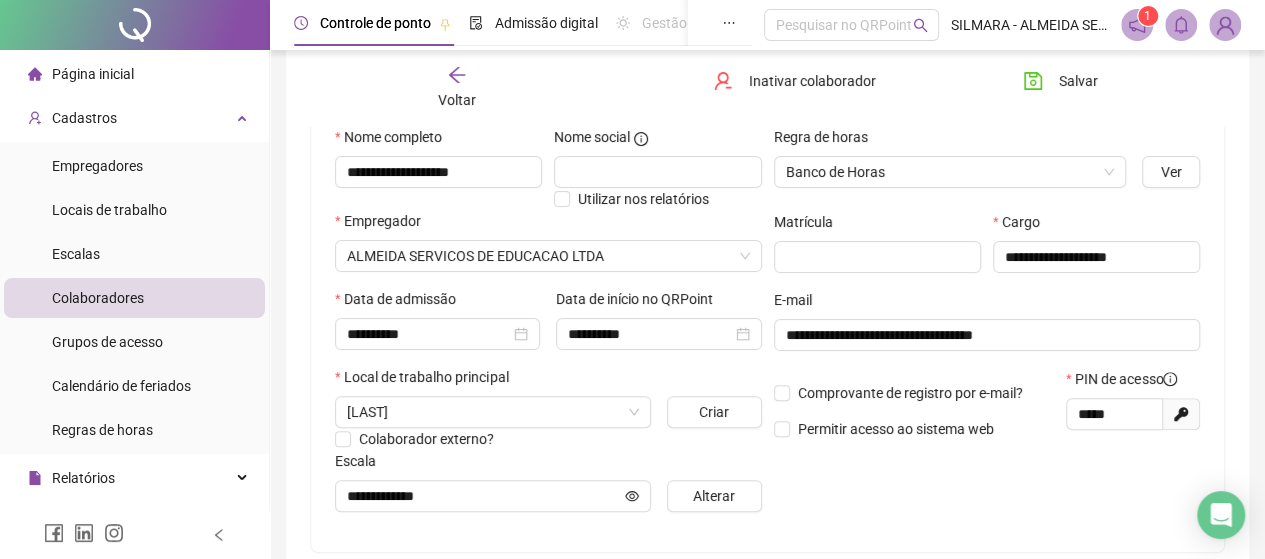 click 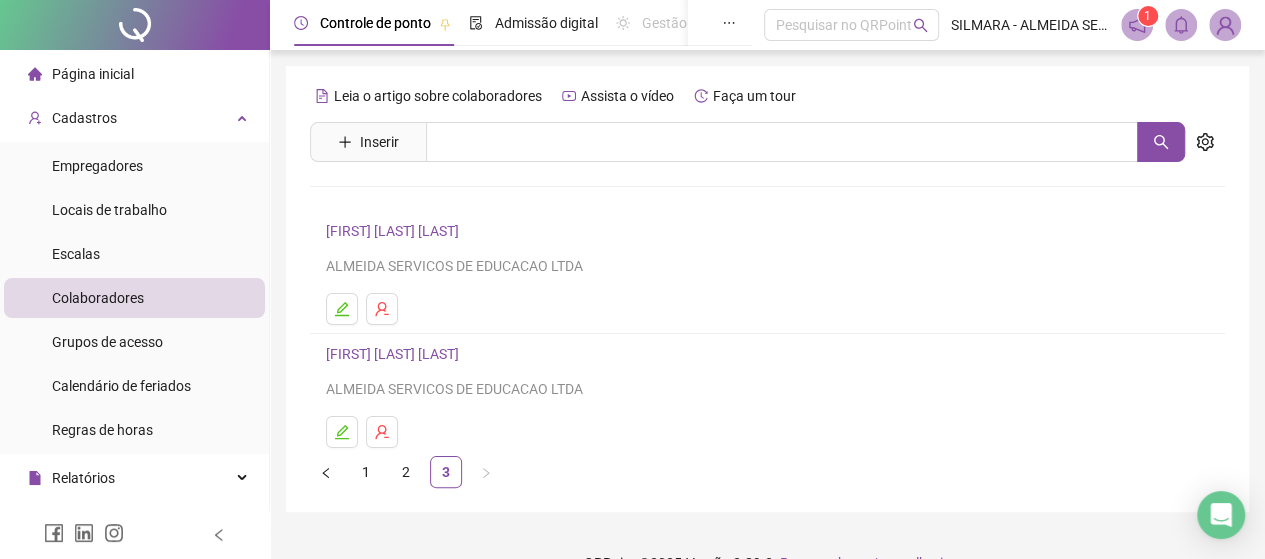 scroll, scrollTop: 38, scrollLeft: 0, axis: vertical 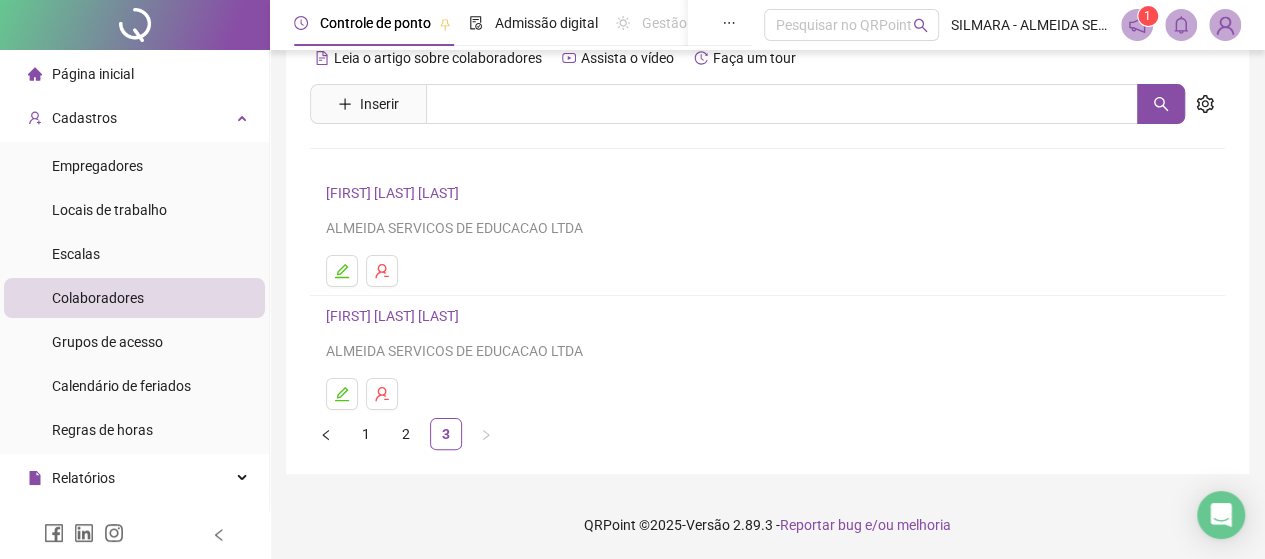 click on "[FIRST] [LAST] [LAST]" at bounding box center [395, 193] 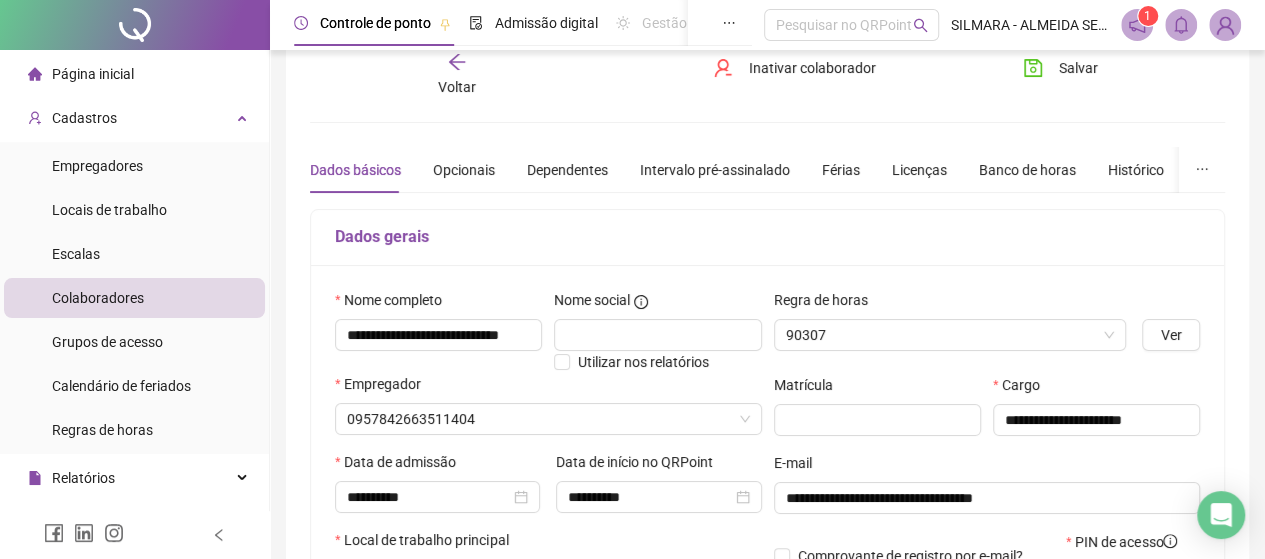 type on "**********" 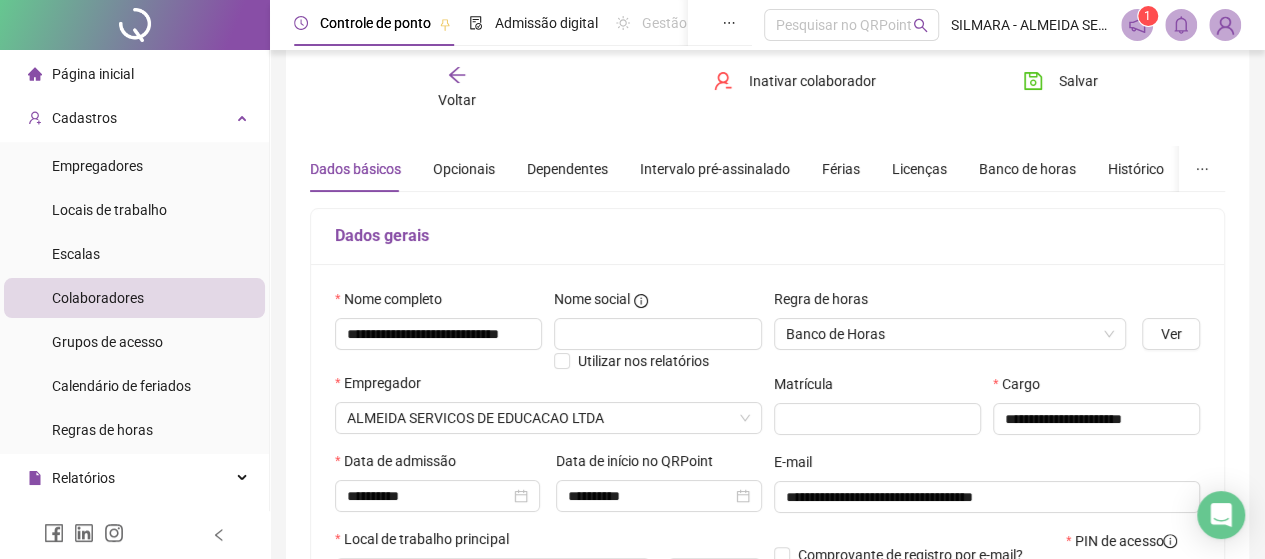 scroll, scrollTop: 238, scrollLeft: 0, axis: vertical 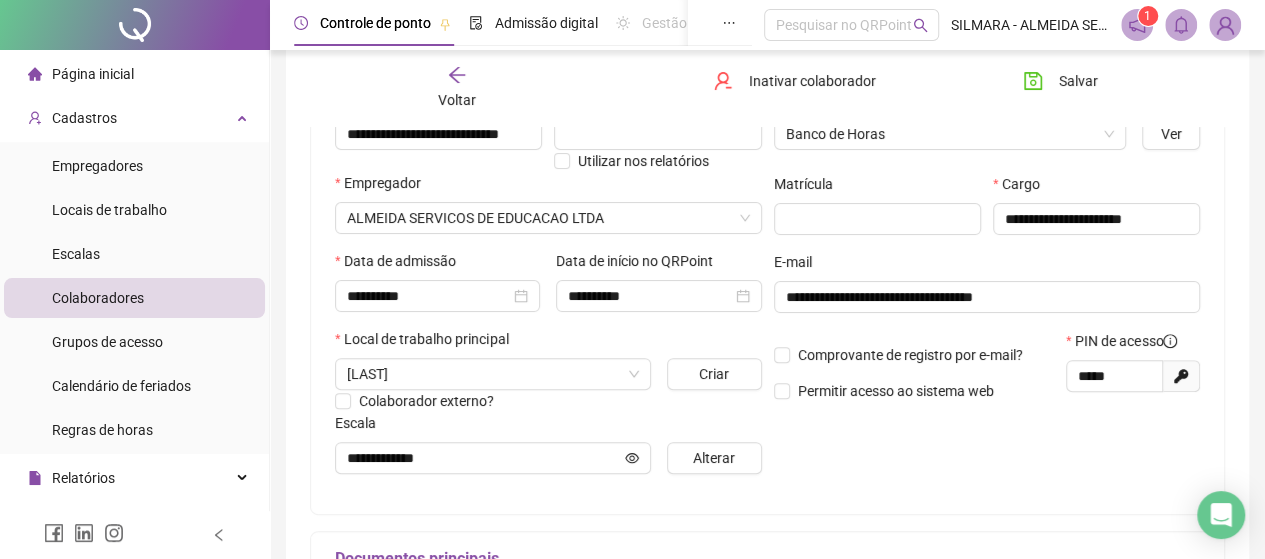 click 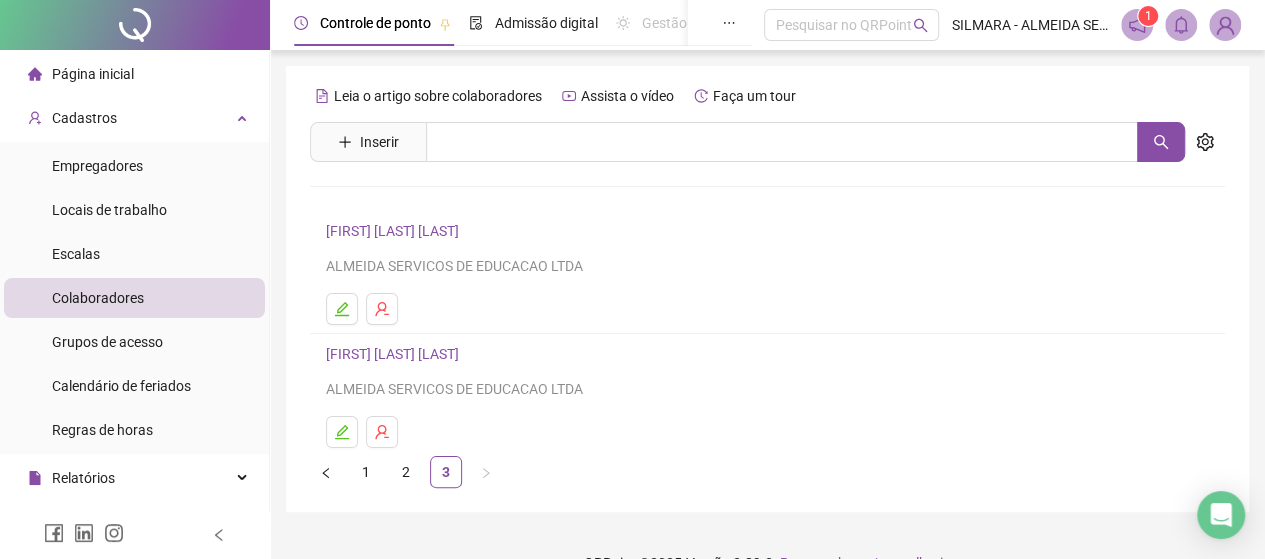 scroll, scrollTop: 38, scrollLeft: 0, axis: vertical 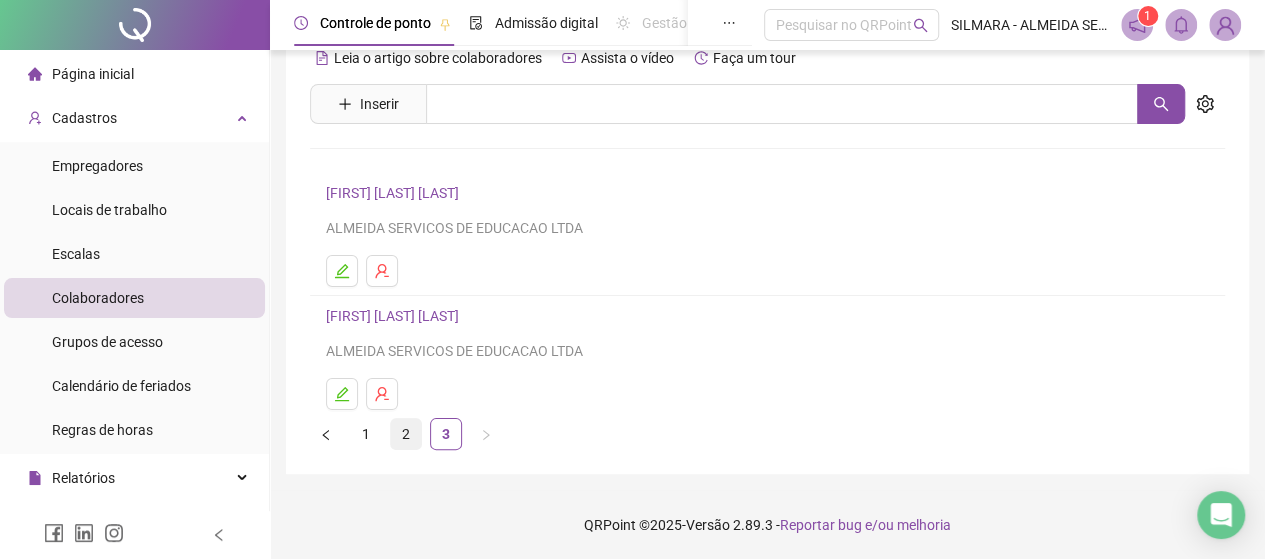 click on "2" at bounding box center (406, 434) 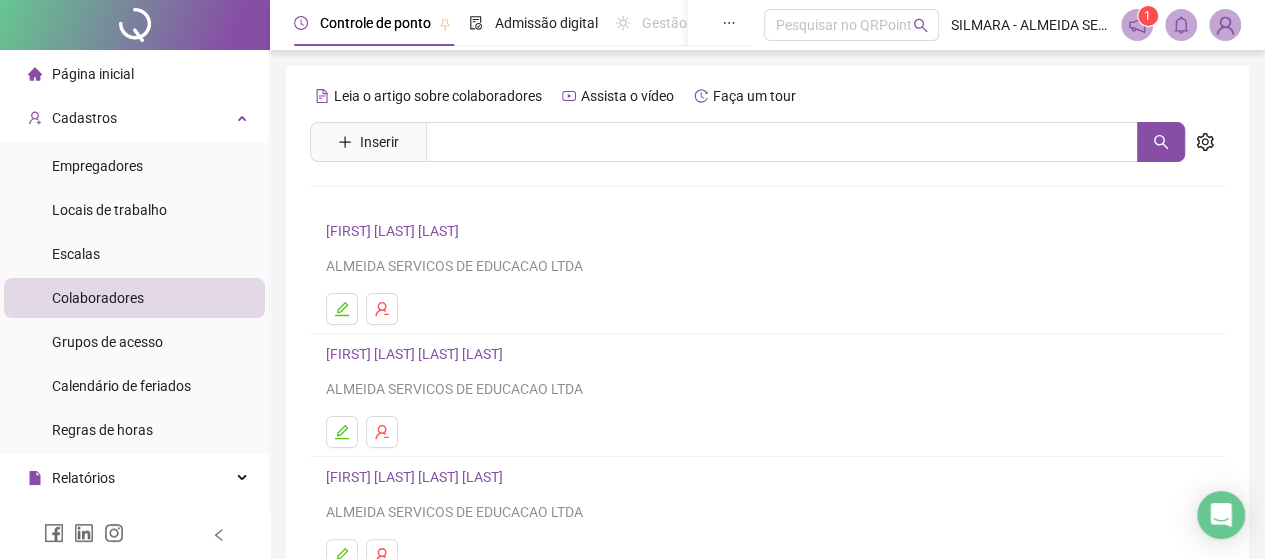scroll, scrollTop: 406, scrollLeft: 0, axis: vertical 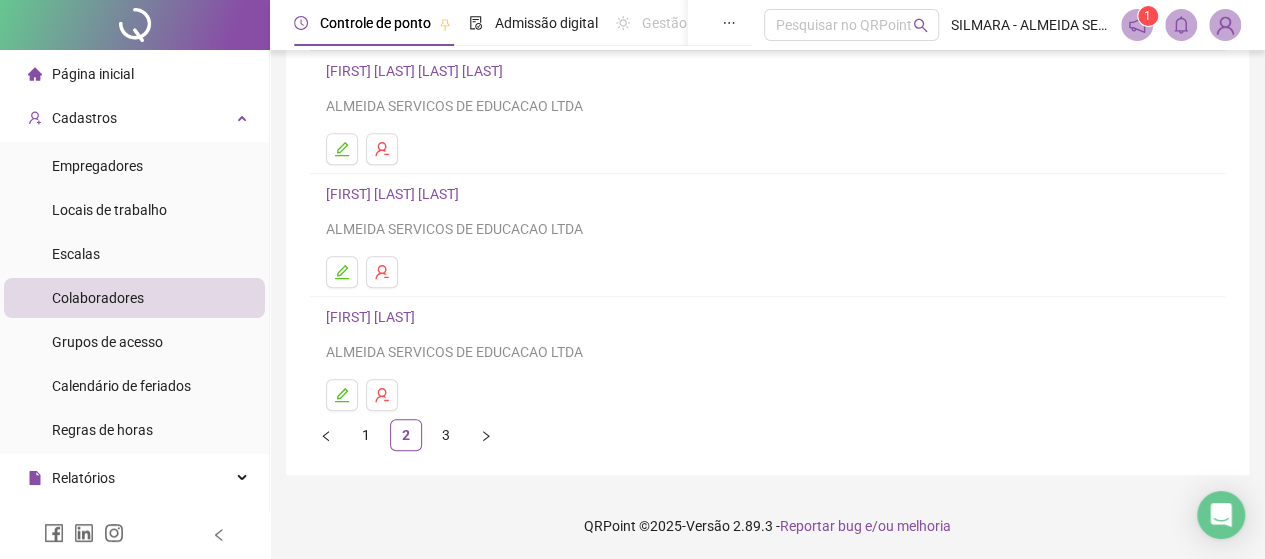 click on "[FIRST] [LAST]" at bounding box center [373, 317] 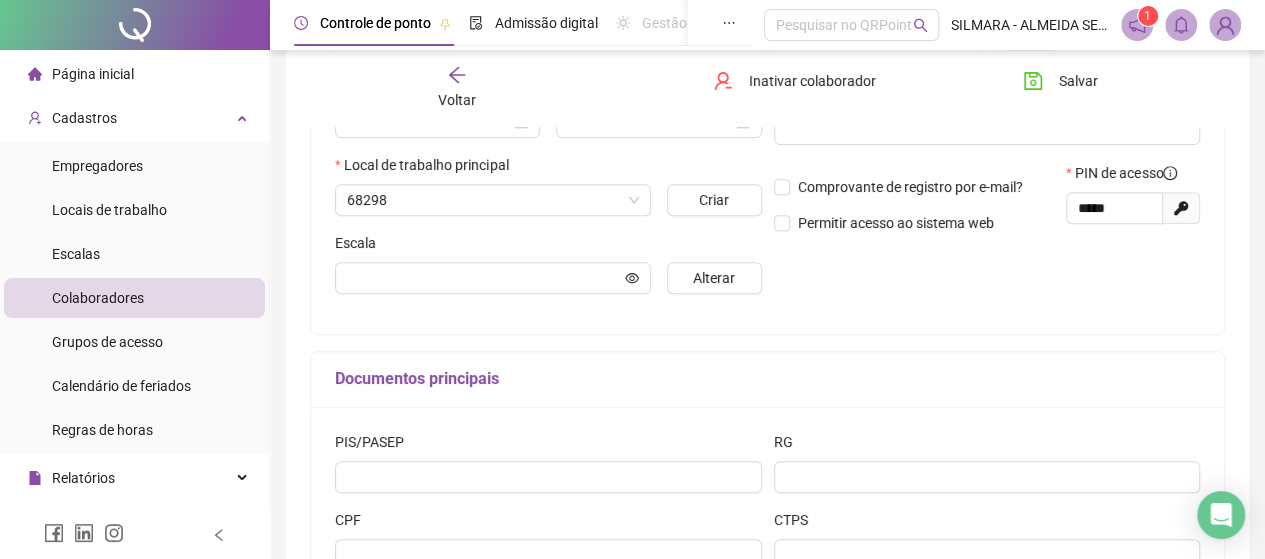 scroll, scrollTop: 416, scrollLeft: 0, axis: vertical 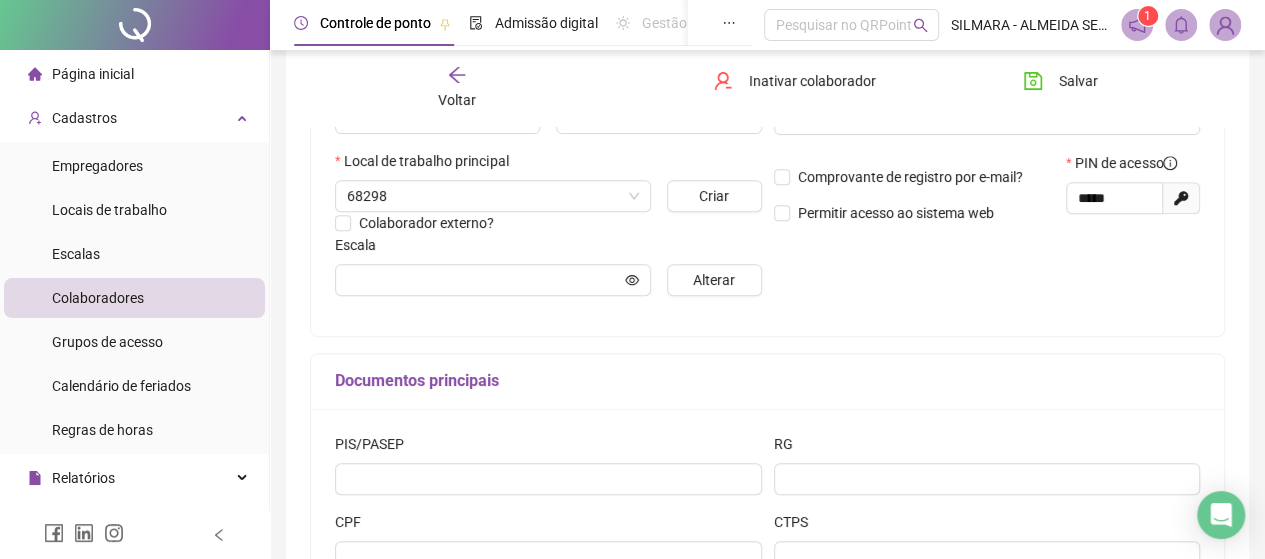 type on "**********" 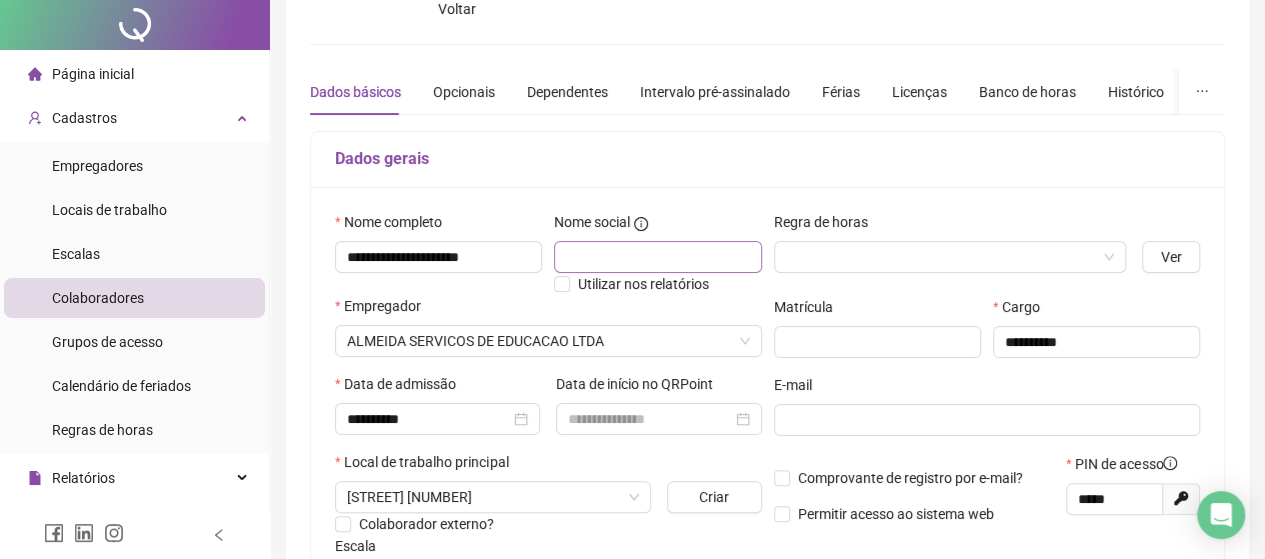 scroll, scrollTop: 0, scrollLeft: 0, axis: both 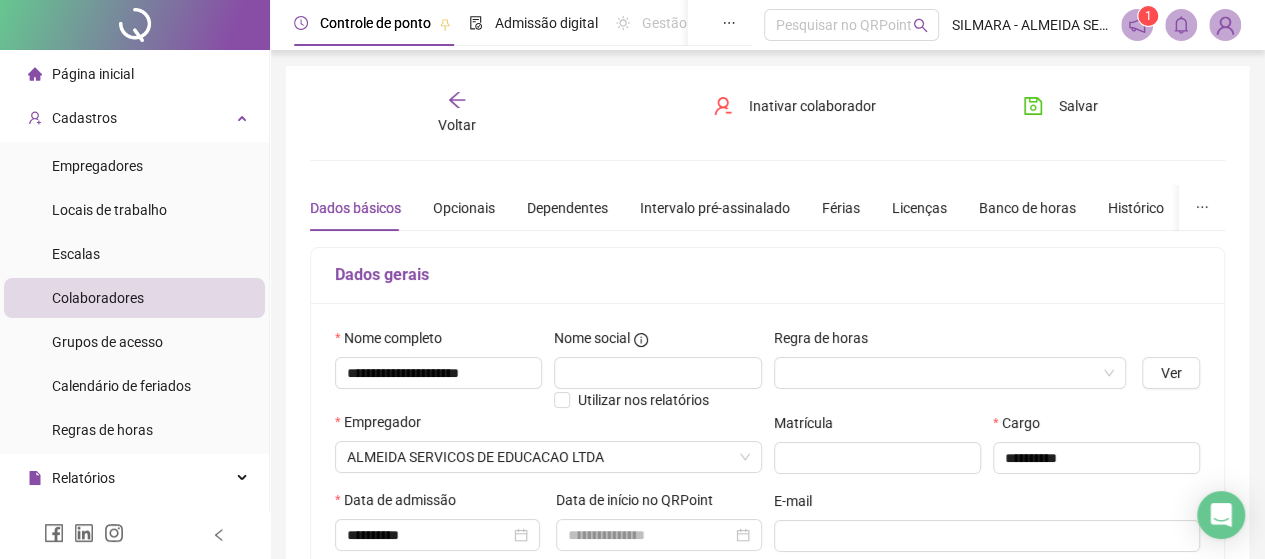 click at bounding box center [950, 373] 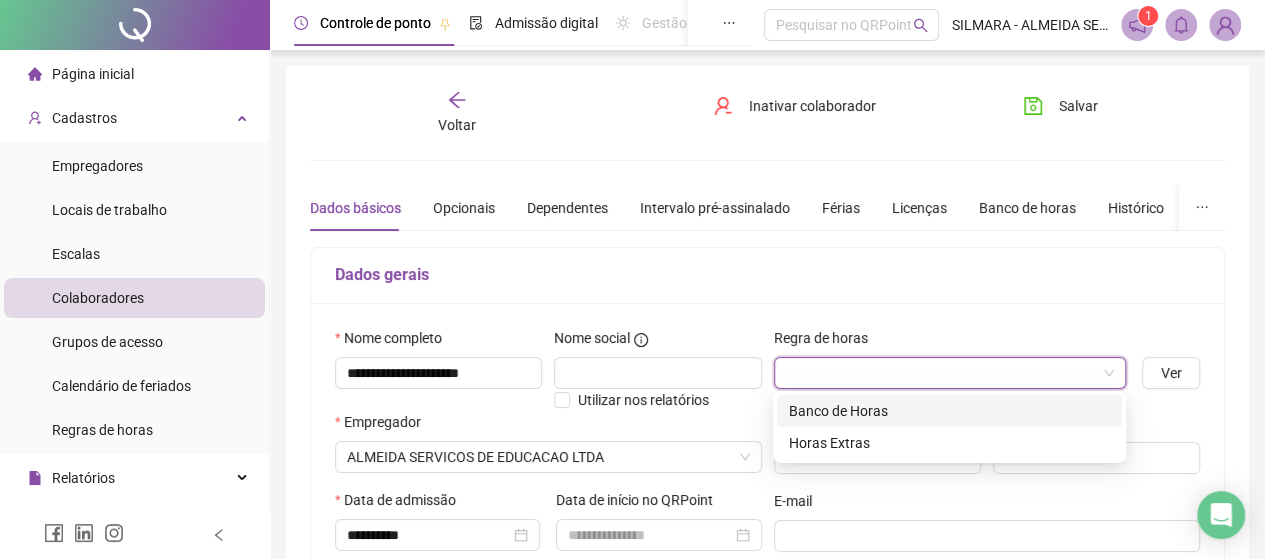 click on "Banco de Horas" at bounding box center (949, 411) 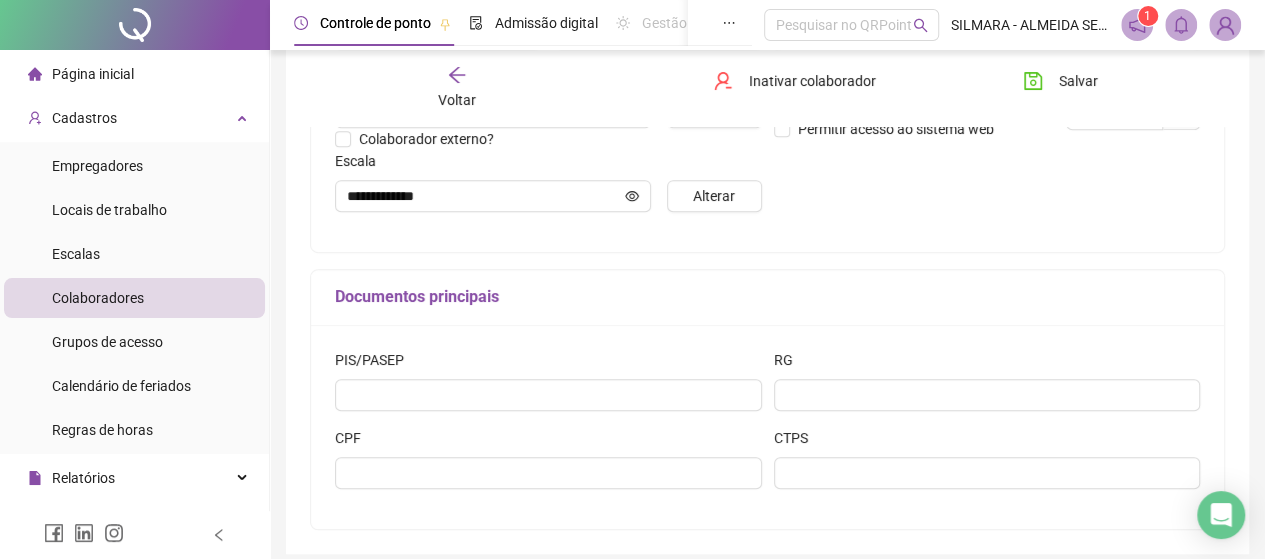 scroll, scrollTop: 300, scrollLeft: 0, axis: vertical 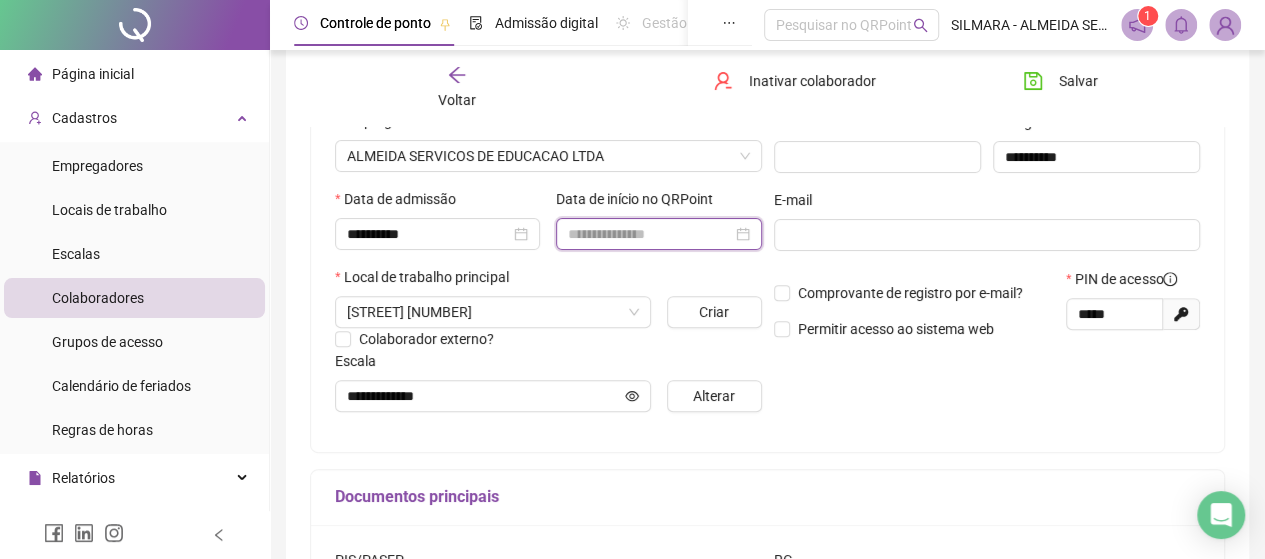 click at bounding box center (649, 234) 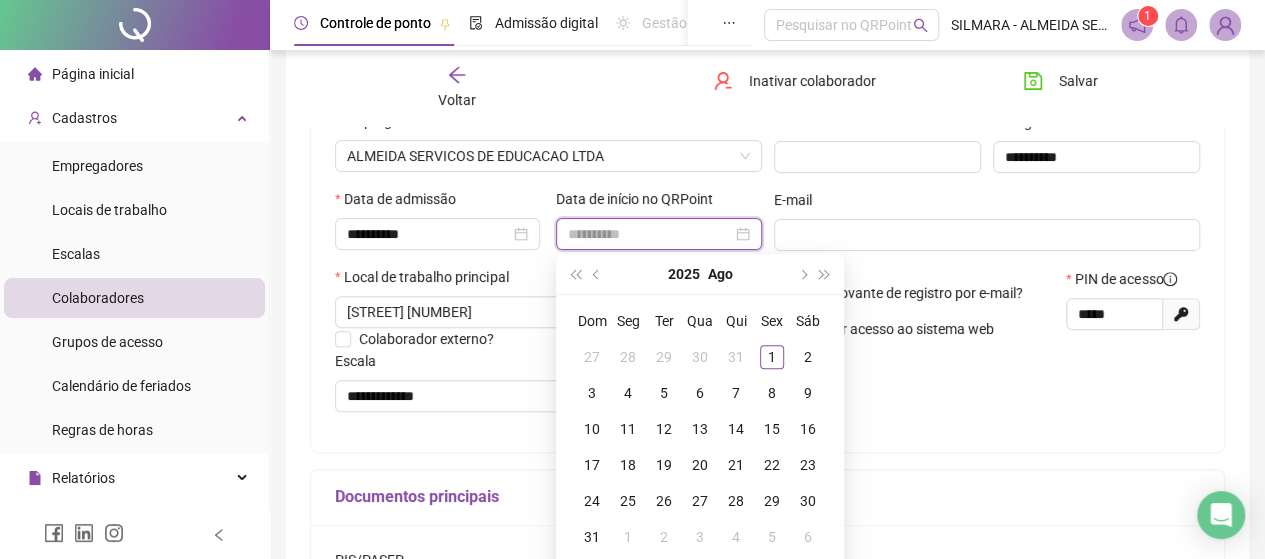 type on "**********" 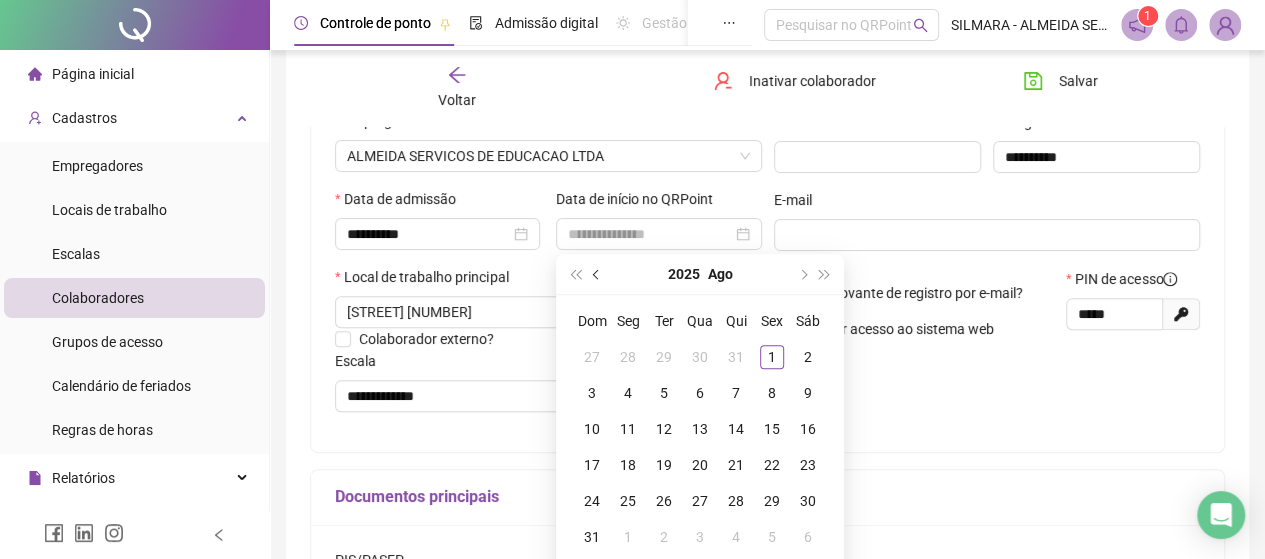 click at bounding box center (598, 274) 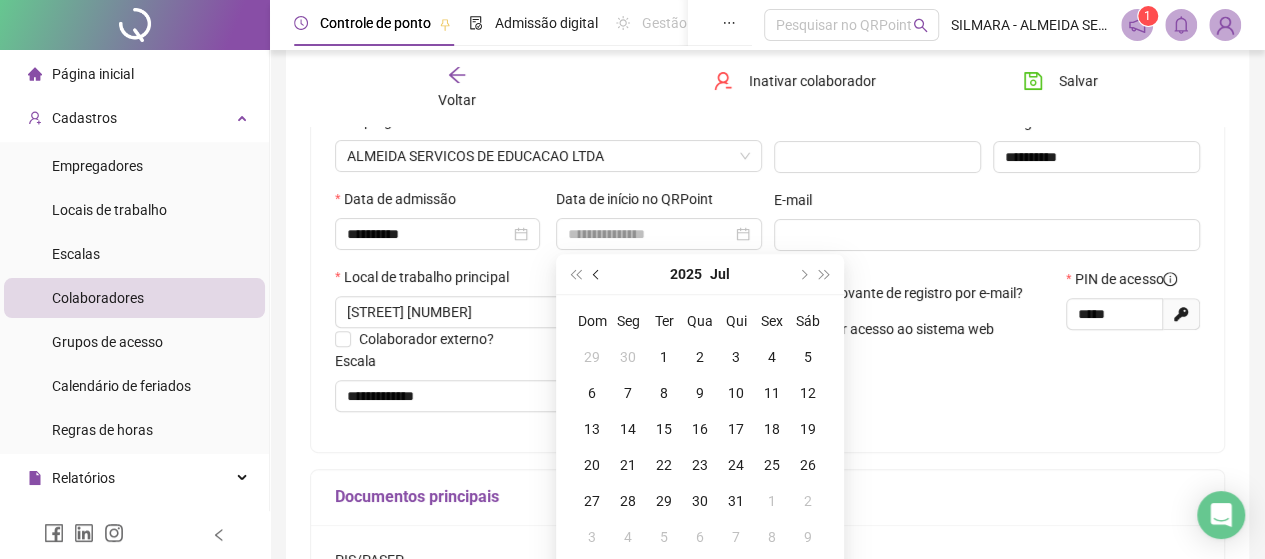 click at bounding box center (598, 274) 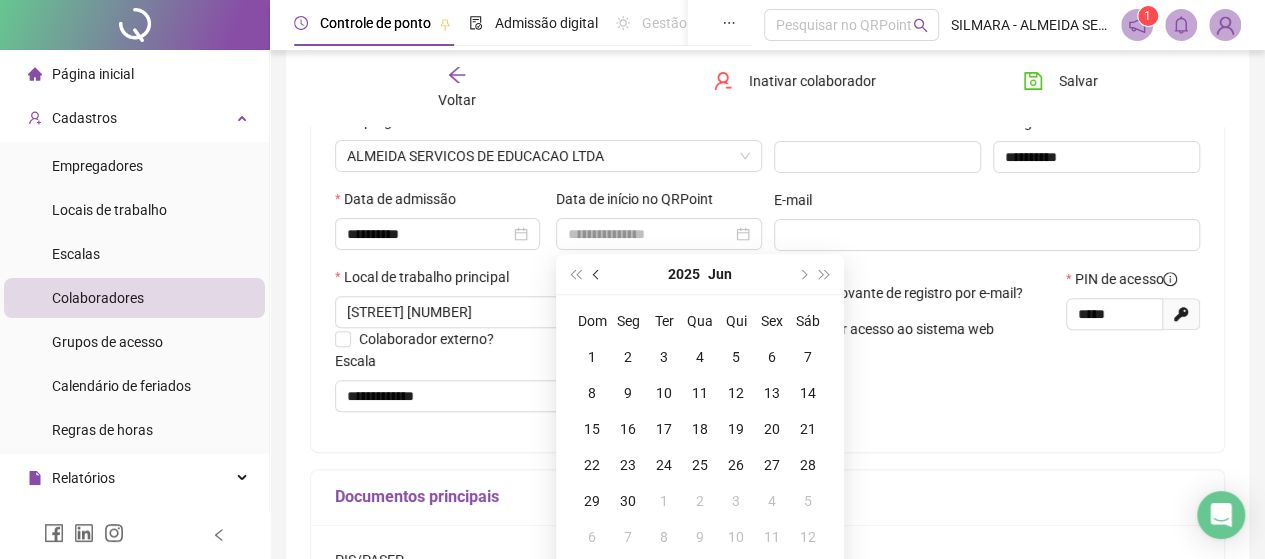 click at bounding box center (598, 274) 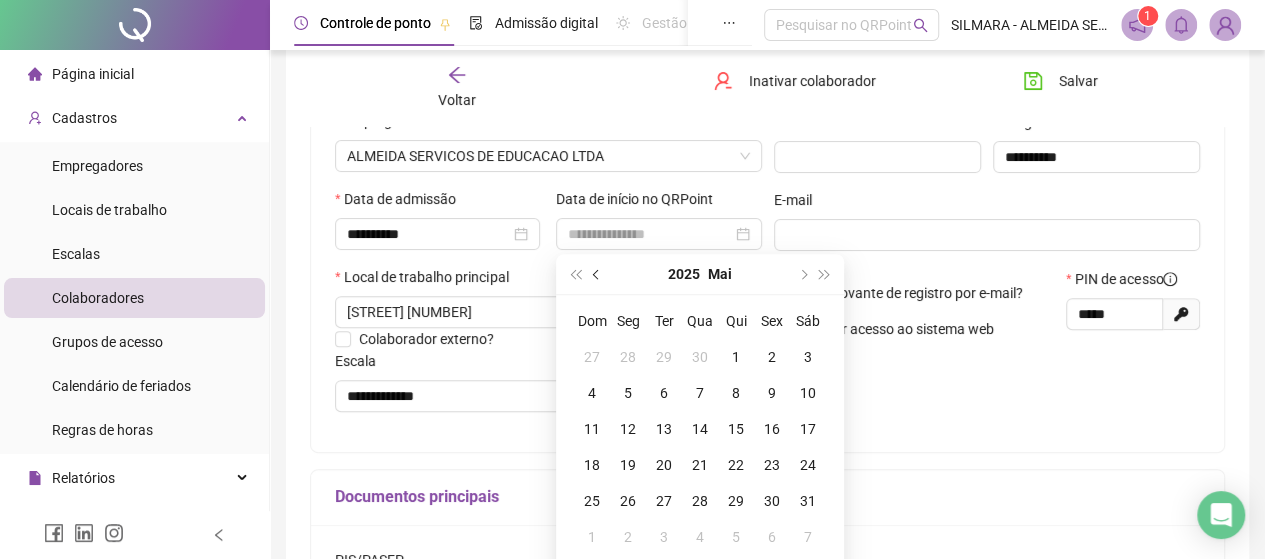 click at bounding box center [598, 274] 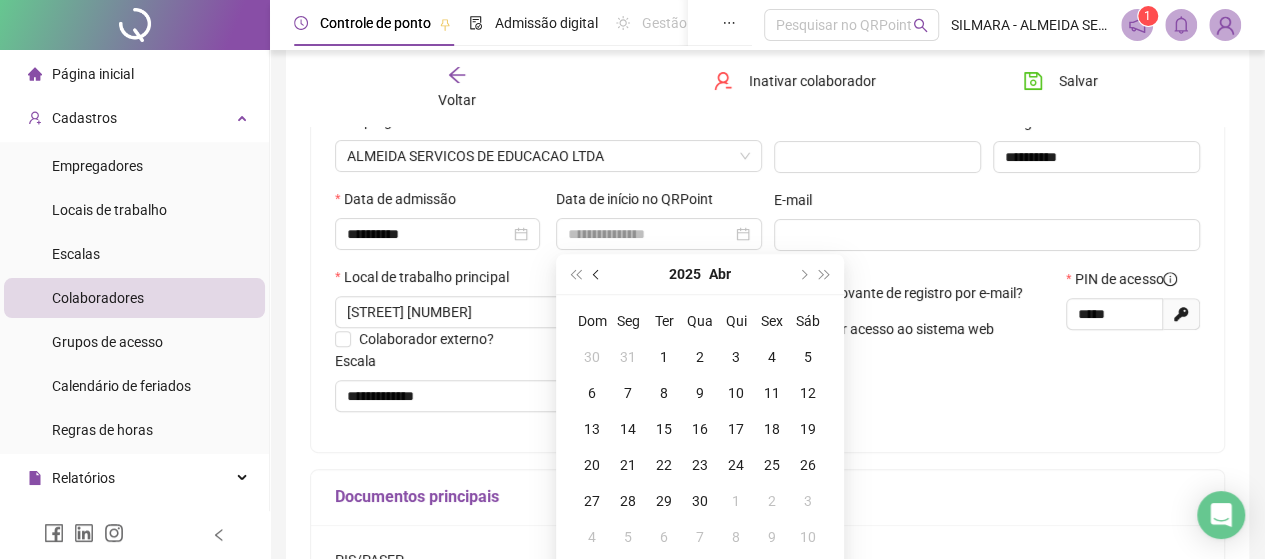 click at bounding box center [598, 274] 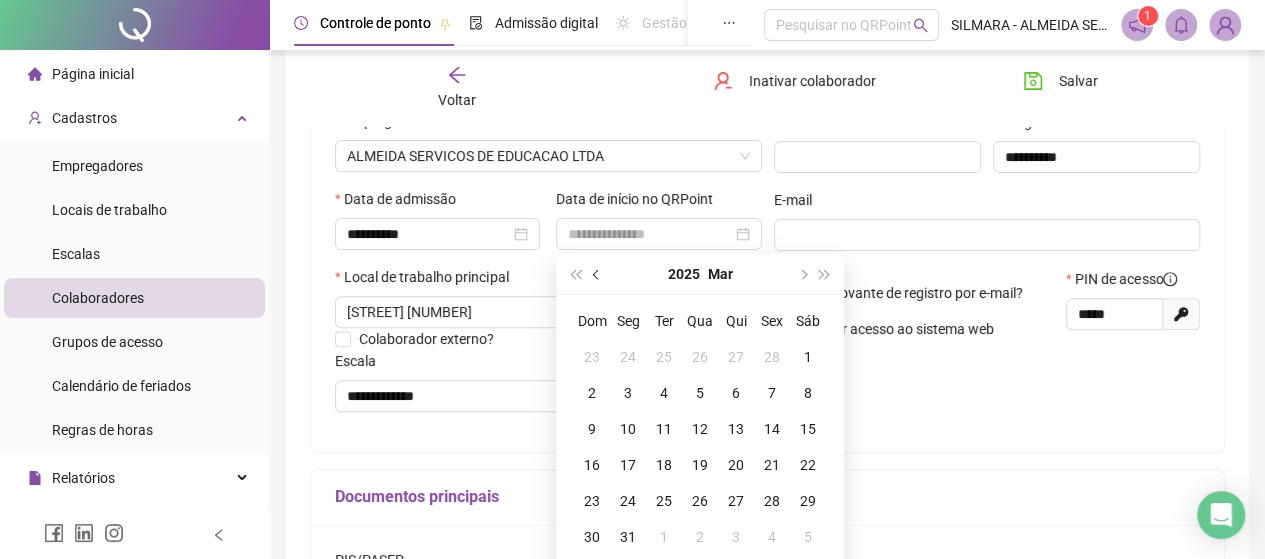 click at bounding box center (598, 274) 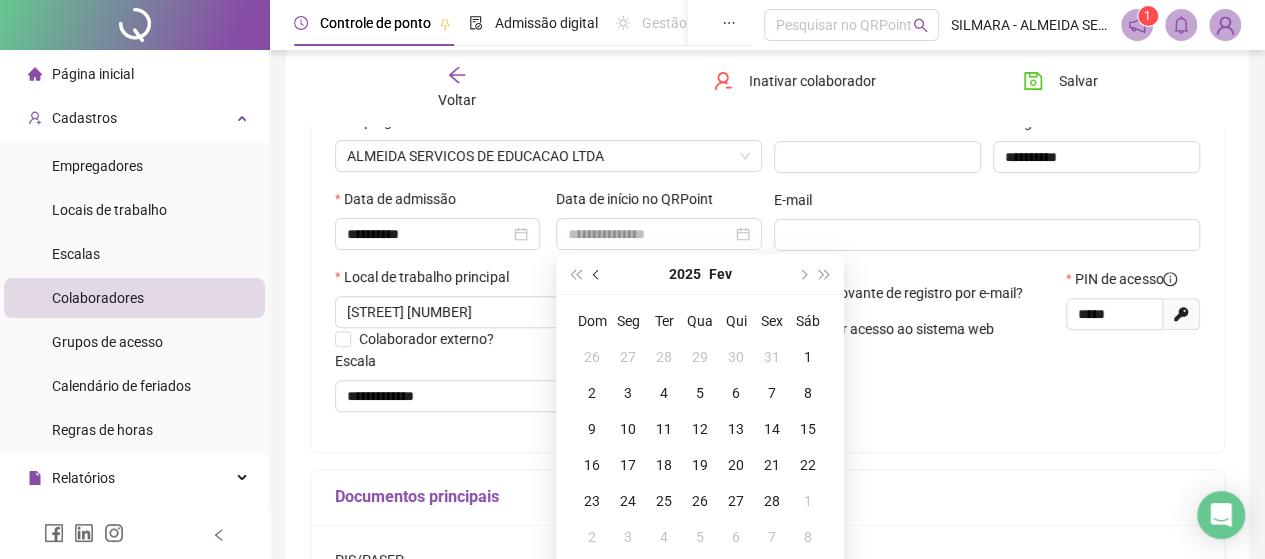 click at bounding box center [598, 274] 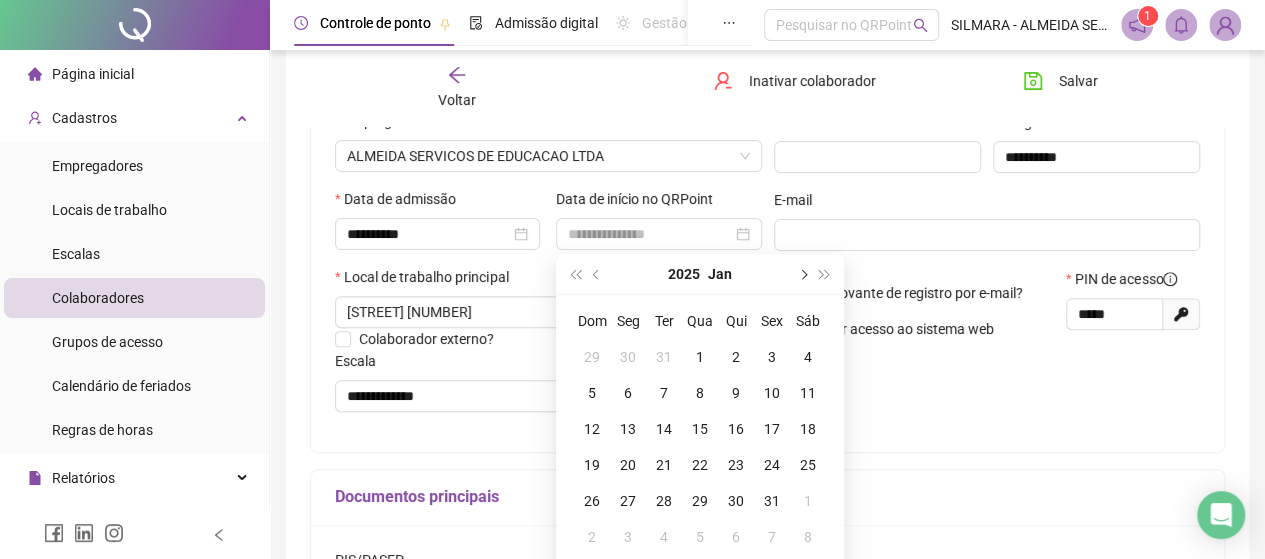 click at bounding box center [802, 274] 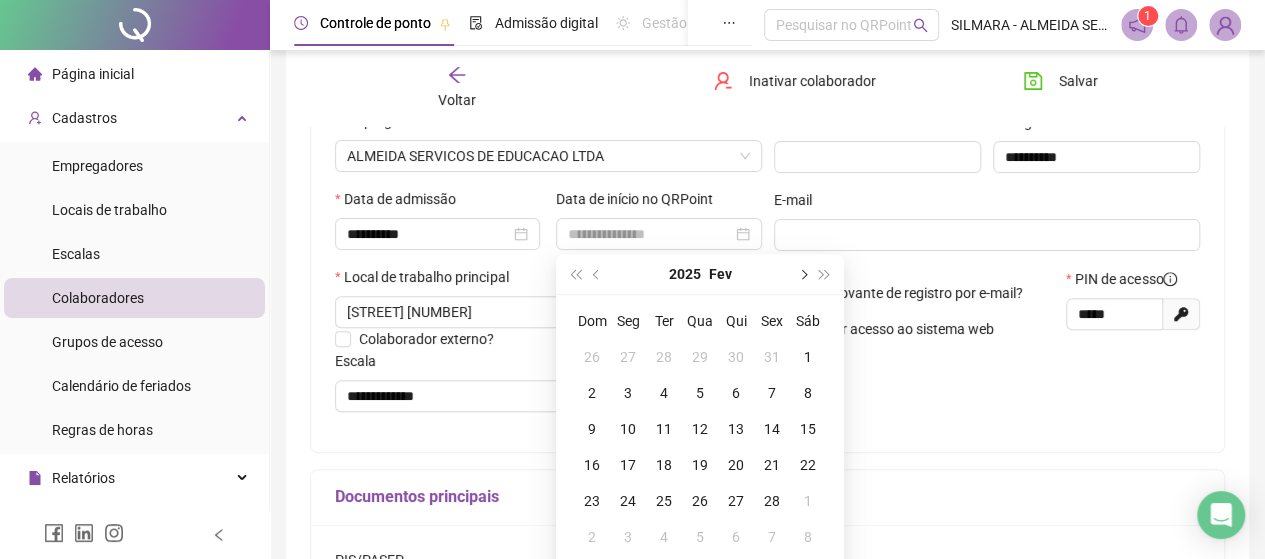 click at bounding box center [802, 274] 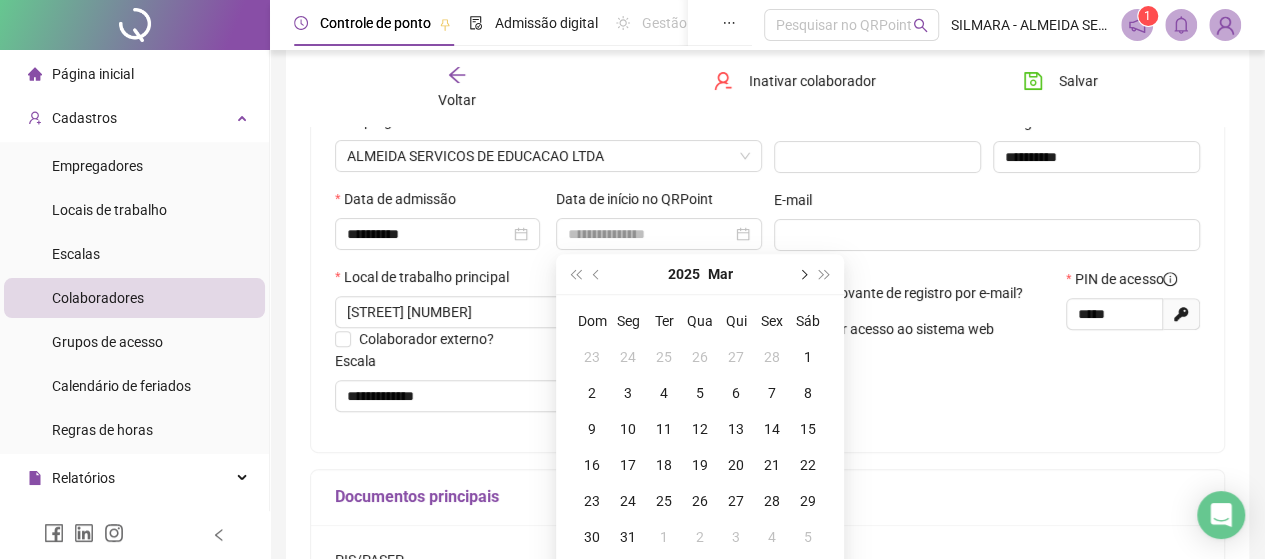 click at bounding box center (802, 274) 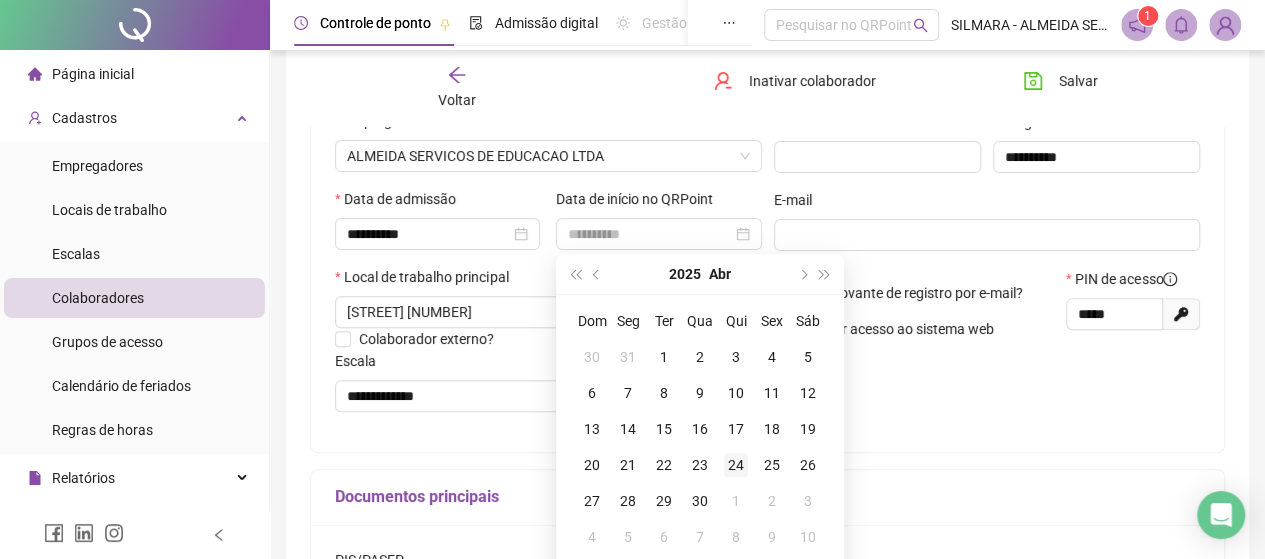 type on "**********" 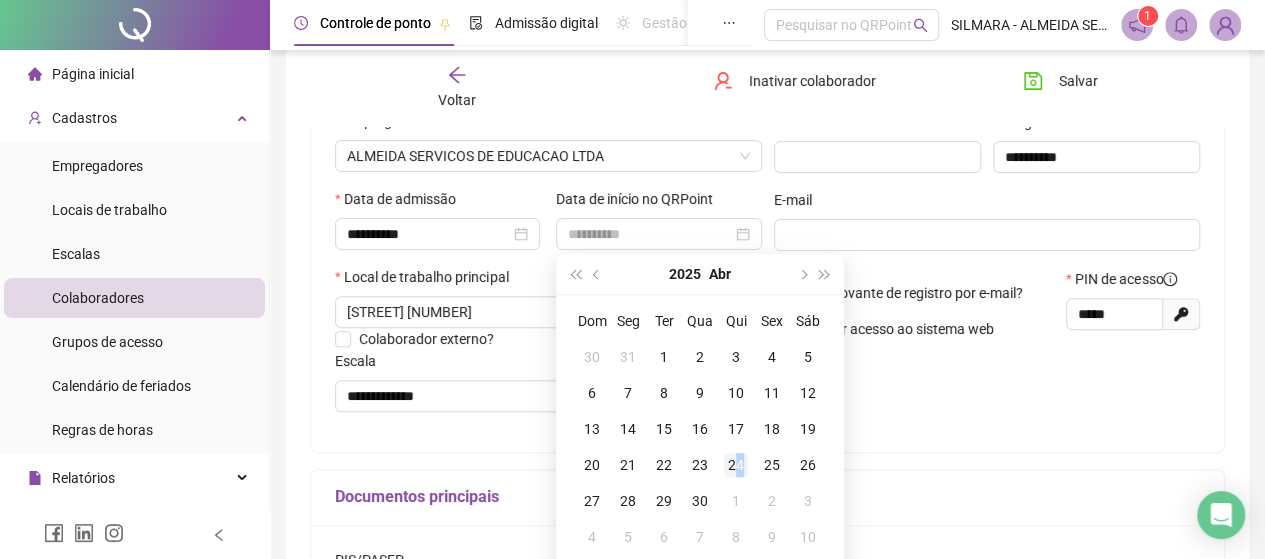 click on "24" at bounding box center [736, 465] 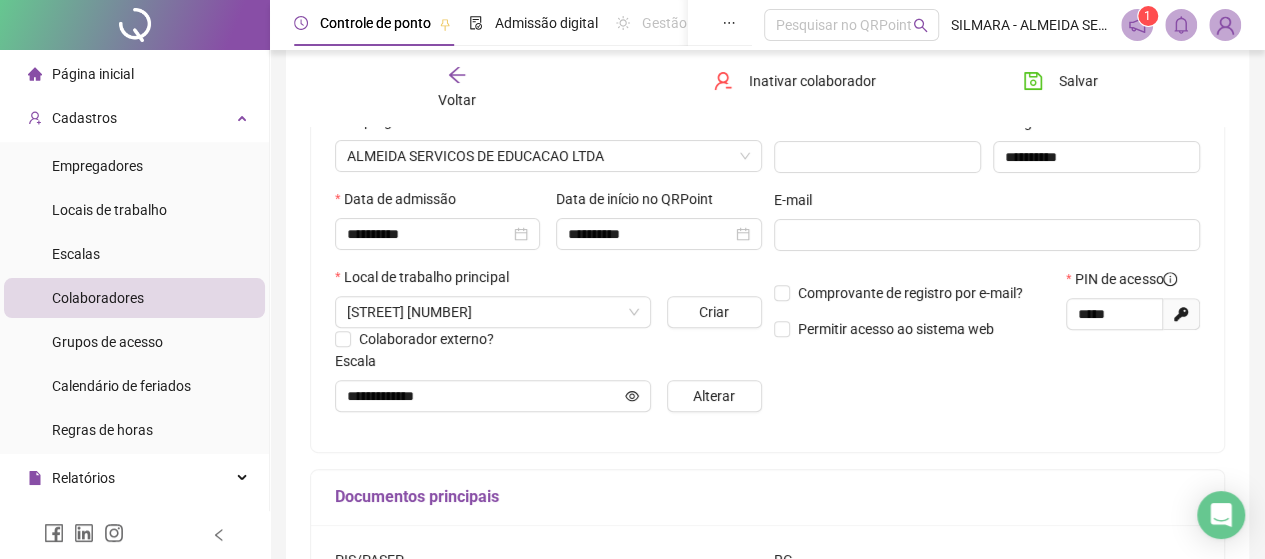 scroll, scrollTop: 0, scrollLeft: 0, axis: both 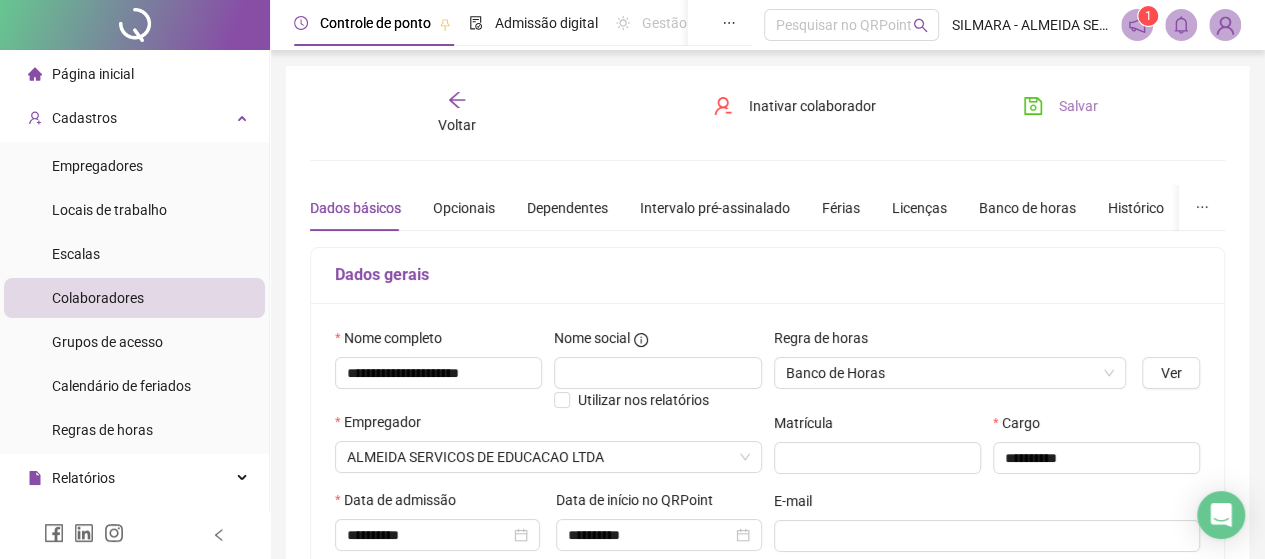 click on "Salvar" at bounding box center [1078, 106] 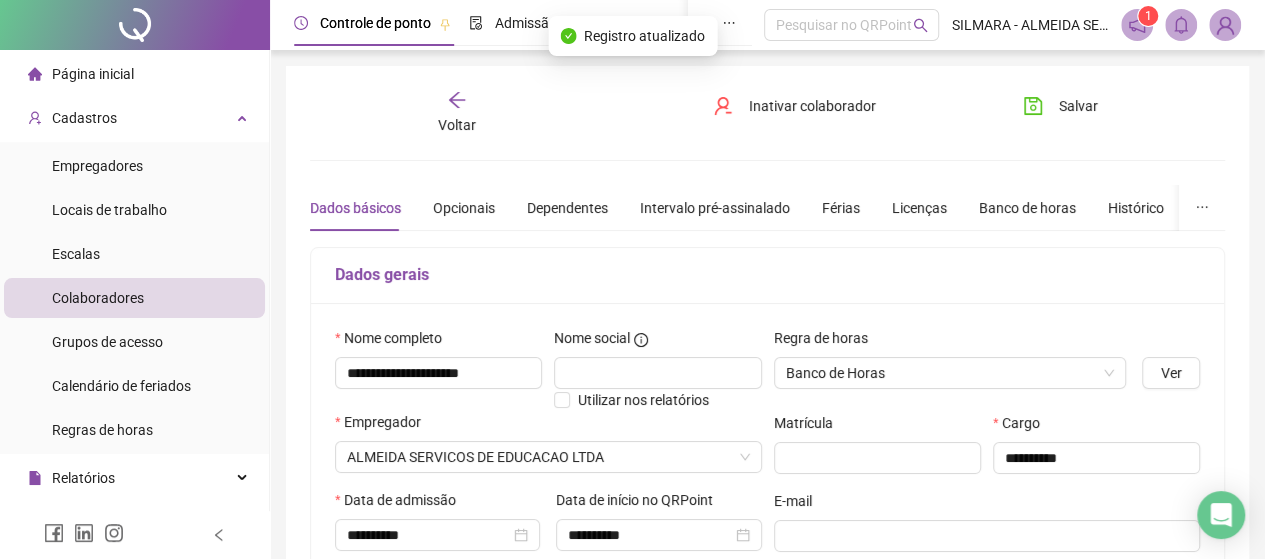 click 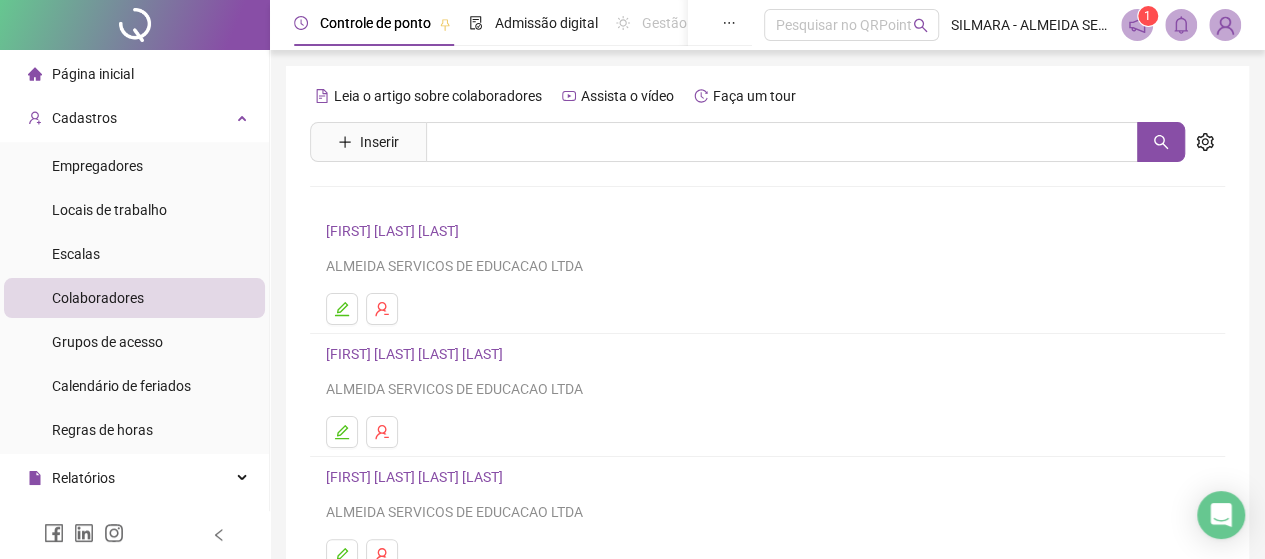 scroll, scrollTop: 300, scrollLeft: 0, axis: vertical 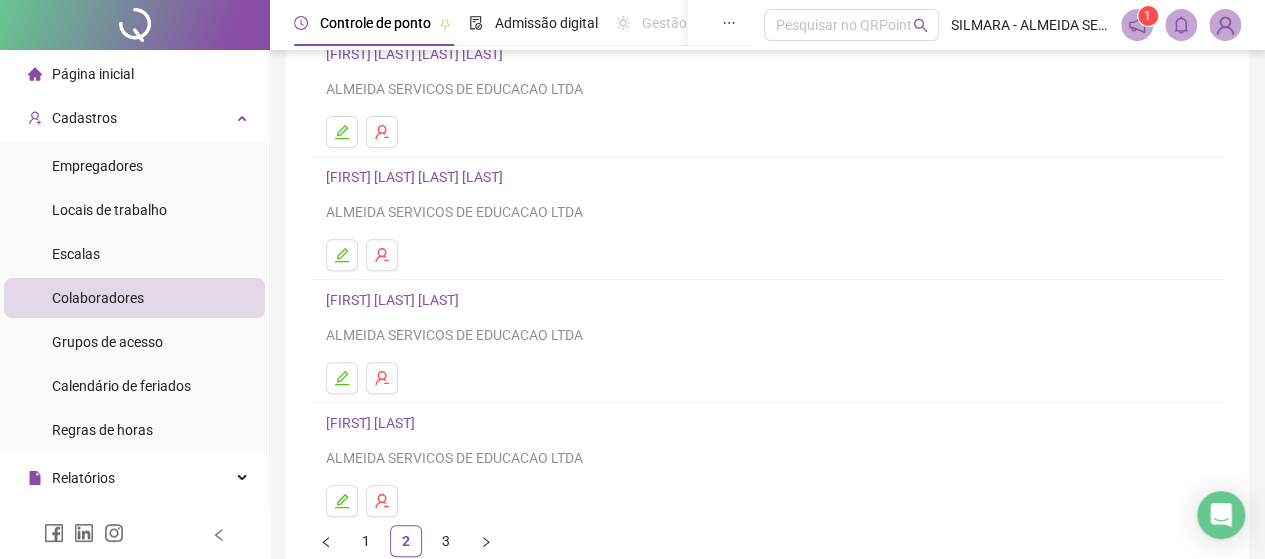 click on "[FIRST] [LAST] [LAST]" at bounding box center [395, 300] 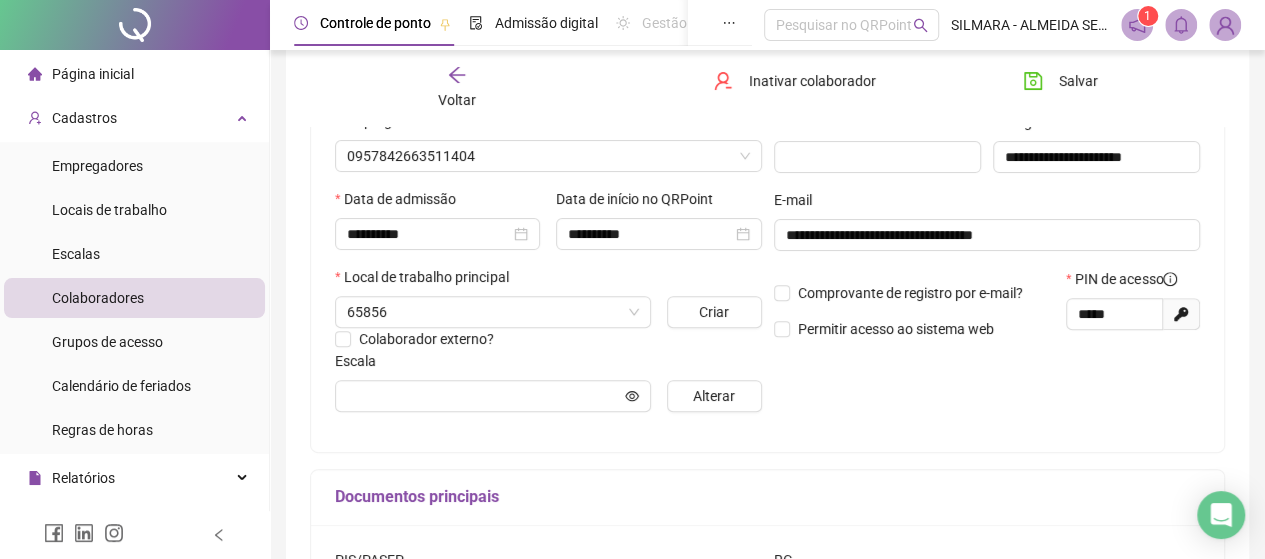 scroll, scrollTop: 310, scrollLeft: 0, axis: vertical 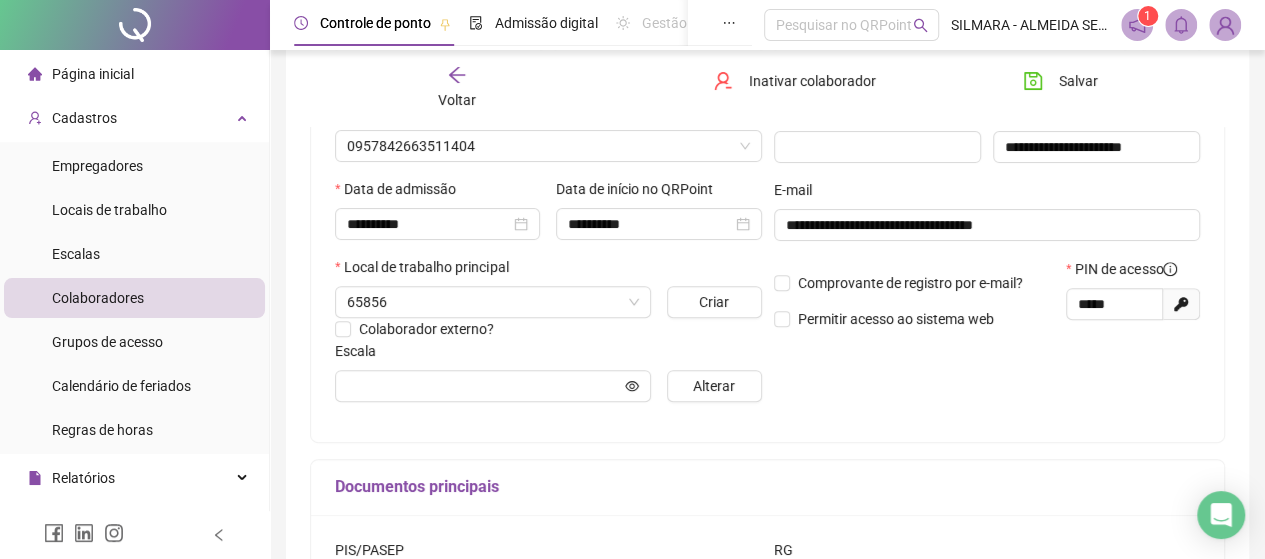 type on "**********" 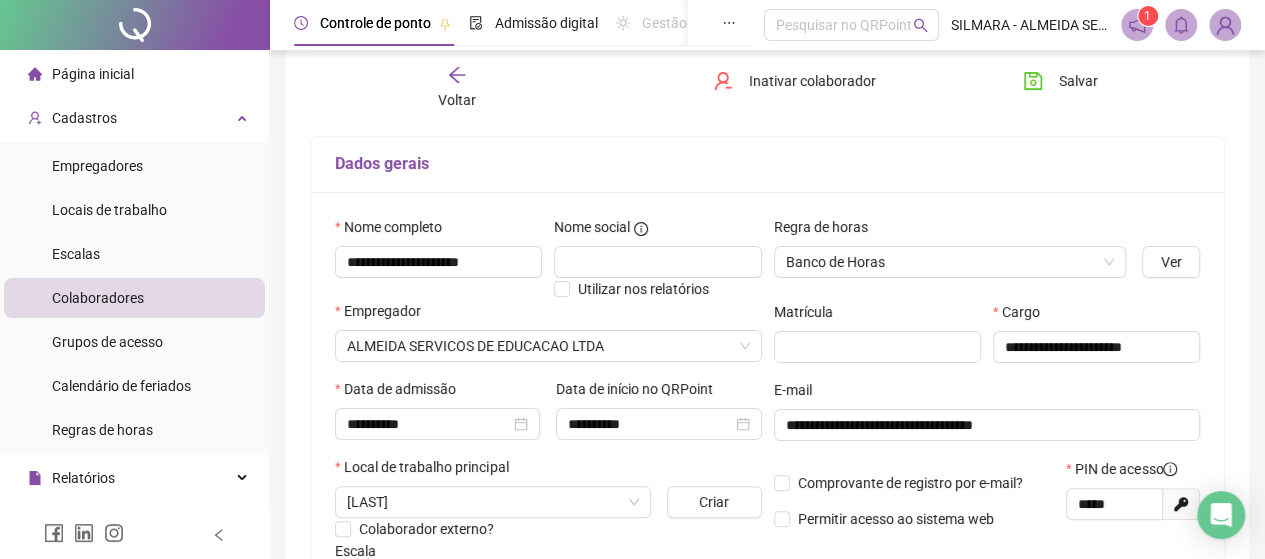 scroll, scrollTop: 0, scrollLeft: 0, axis: both 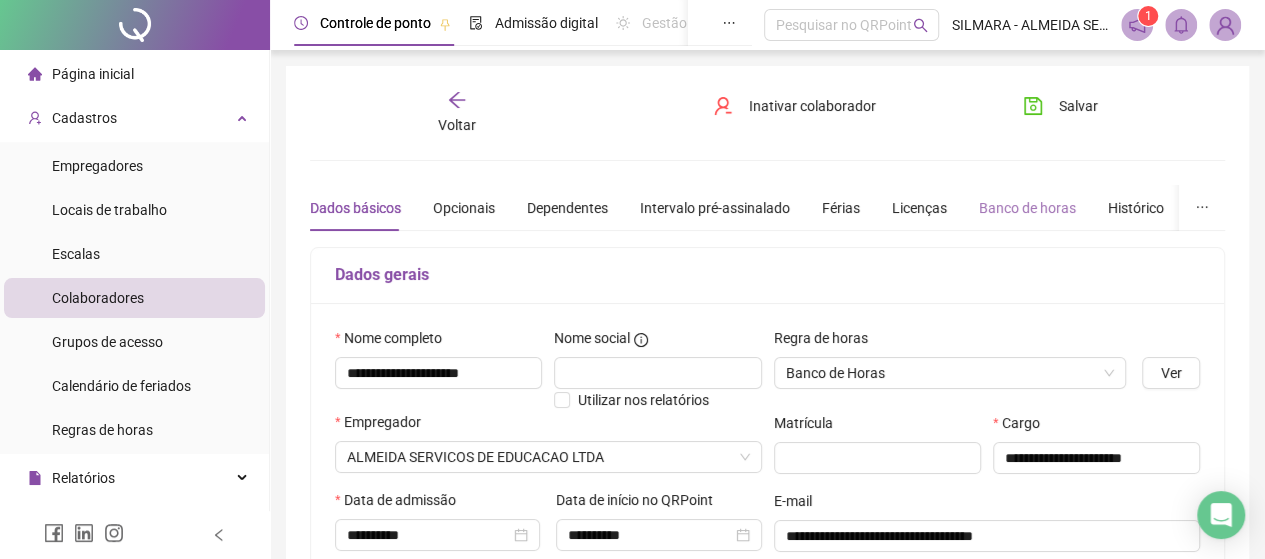 click on "Banco de horas" at bounding box center (1027, 208) 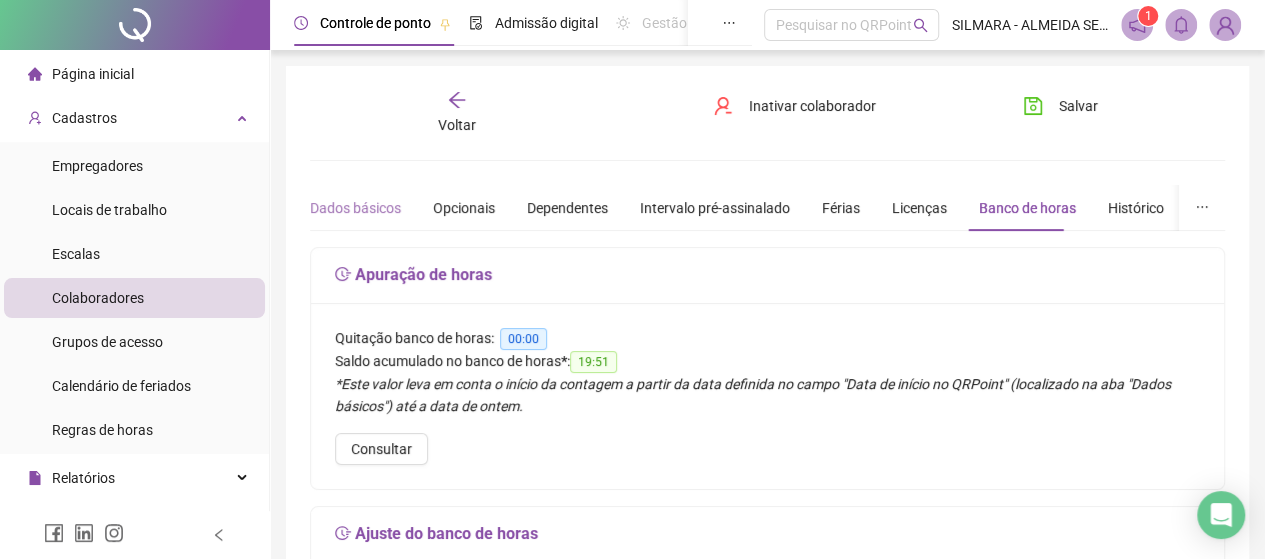 click on "Dados básicos" at bounding box center (355, 208) 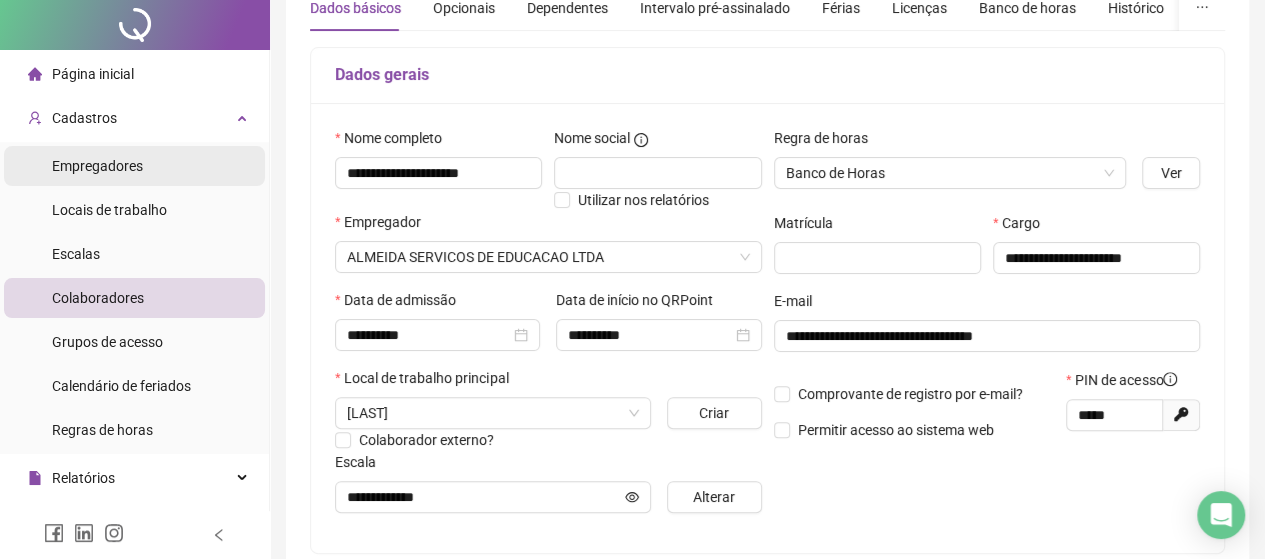 scroll, scrollTop: 0, scrollLeft: 0, axis: both 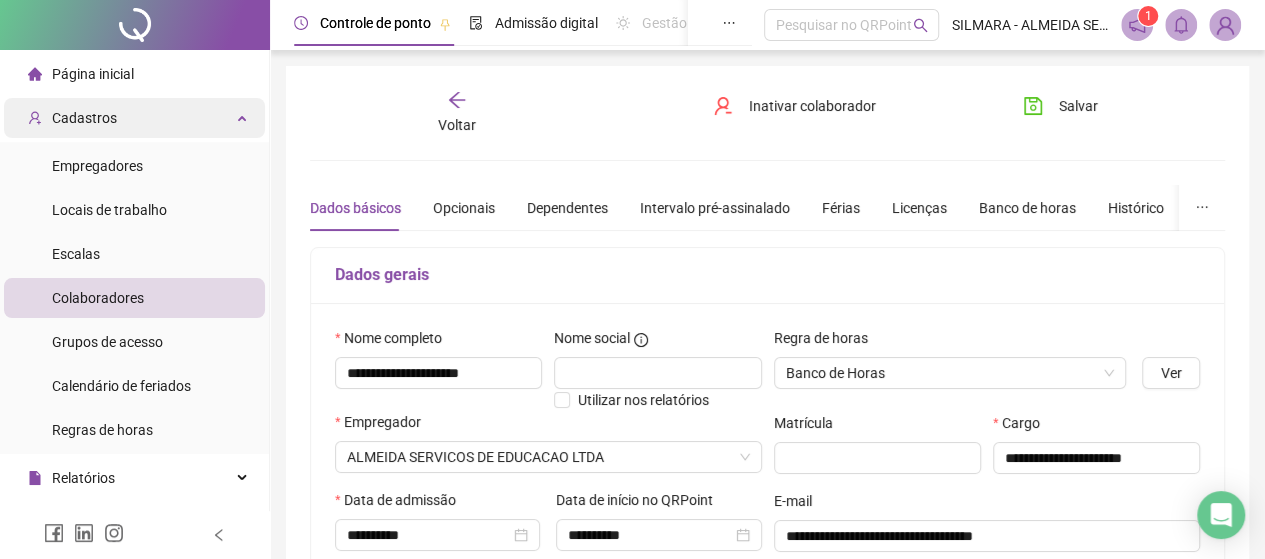click on "Cadastros" at bounding box center (84, 118) 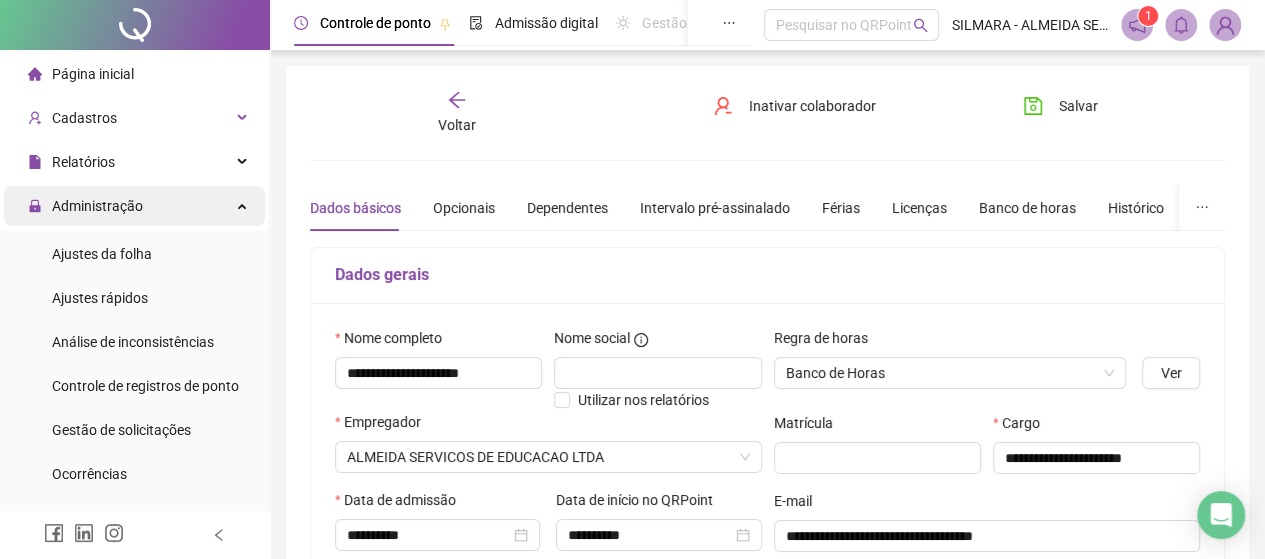 click on "Administração" at bounding box center [97, 206] 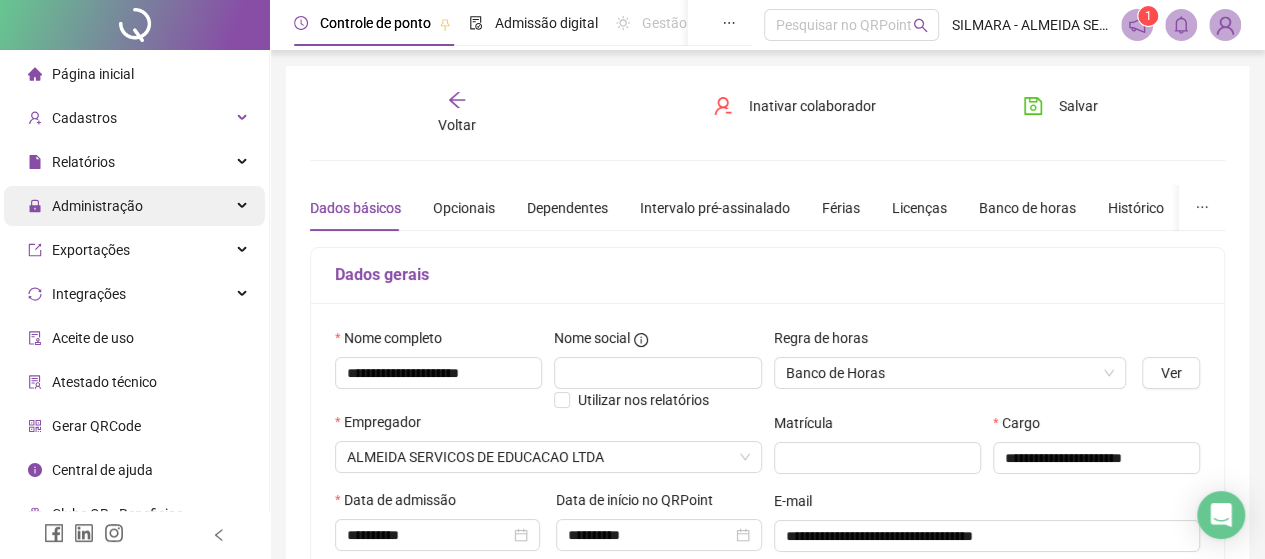 click on "Administração" at bounding box center [97, 206] 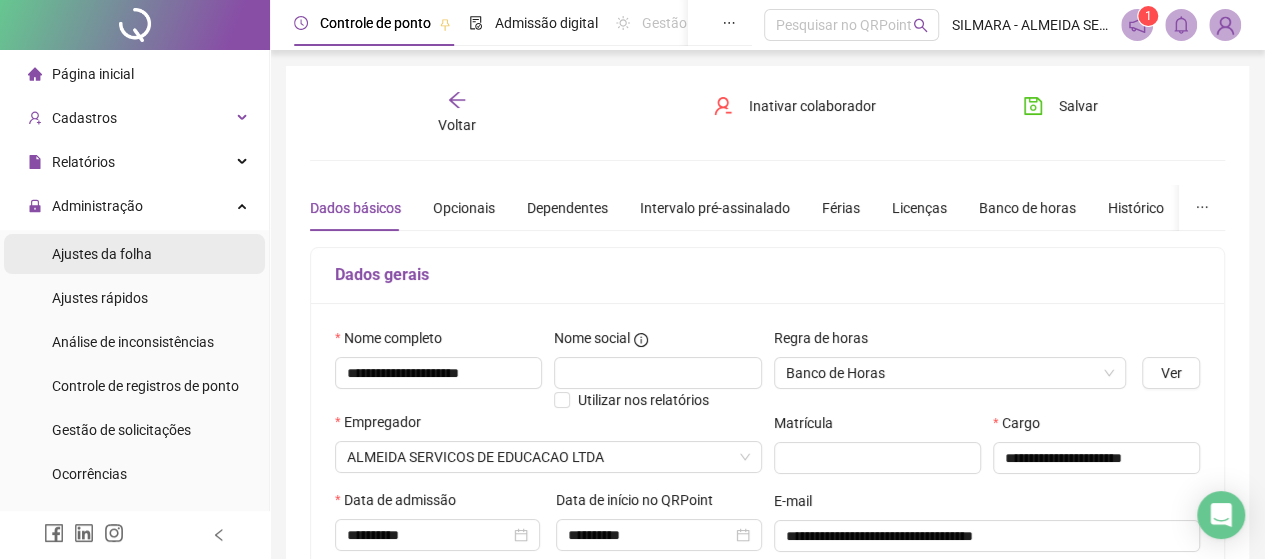 click on "Ajustes da folha" at bounding box center (102, 254) 